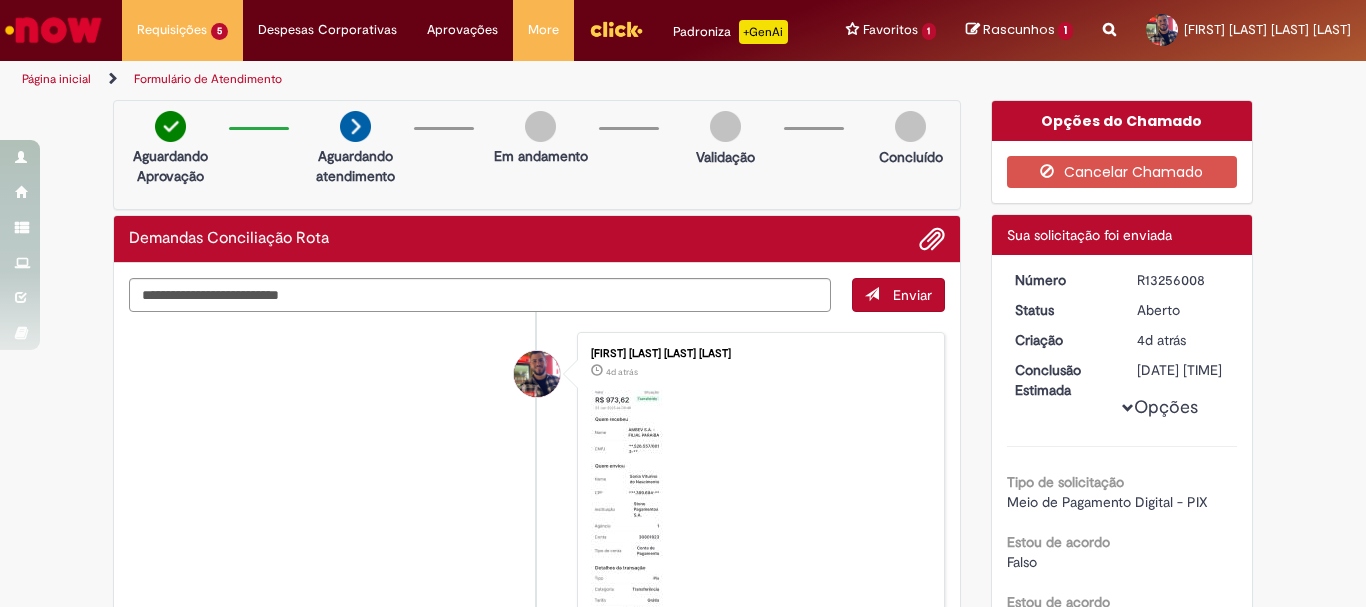 scroll, scrollTop: 0, scrollLeft: 0, axis: both 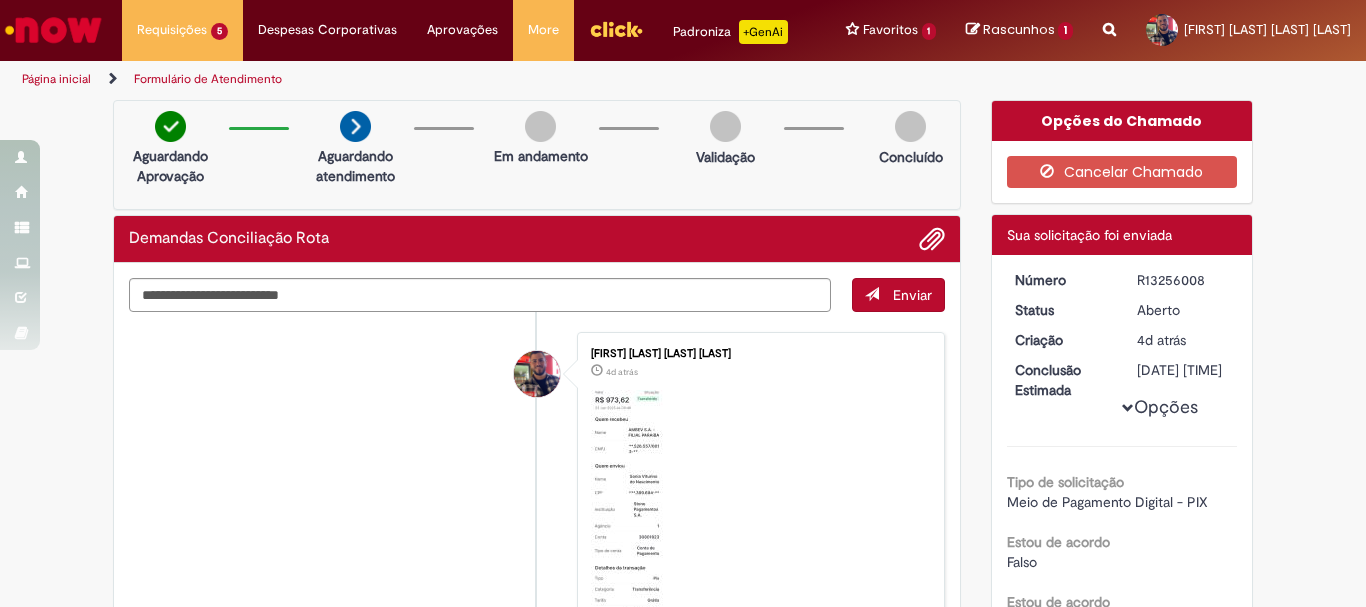 drag, startPoint x: 78, startPoint y: 14, endPoint x: 99, endPoint y: 22, distance: 22.472204 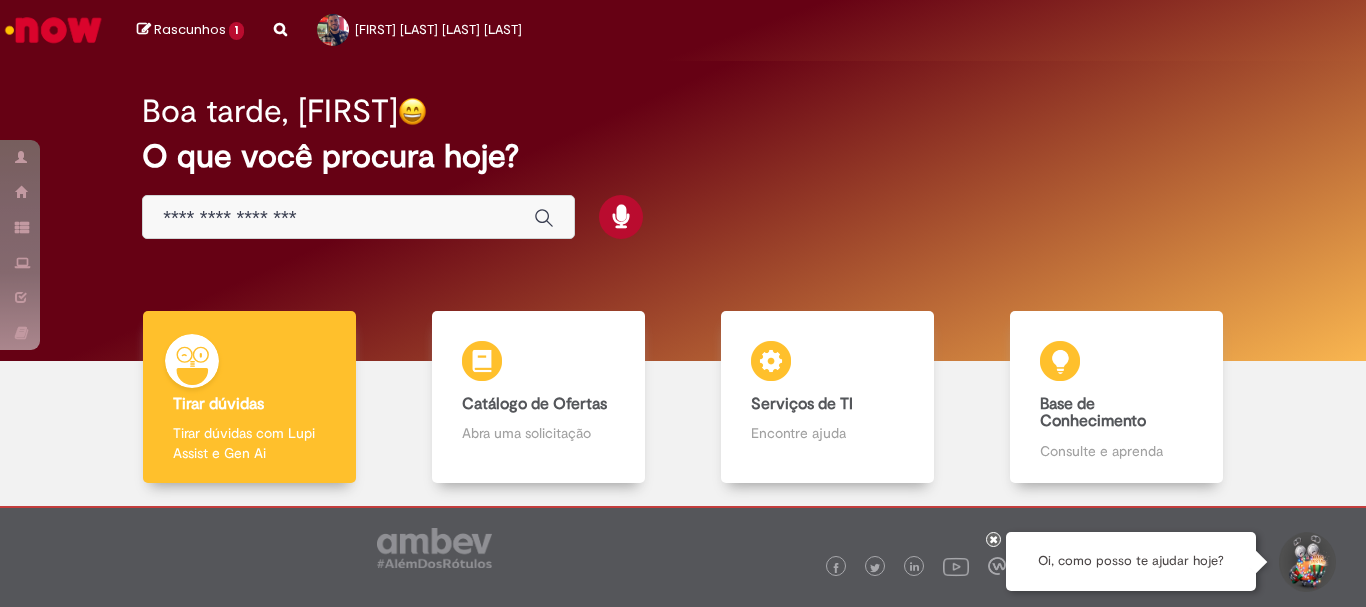 scroll, scrollTop: 0, scrollLeft: 0, axis: both 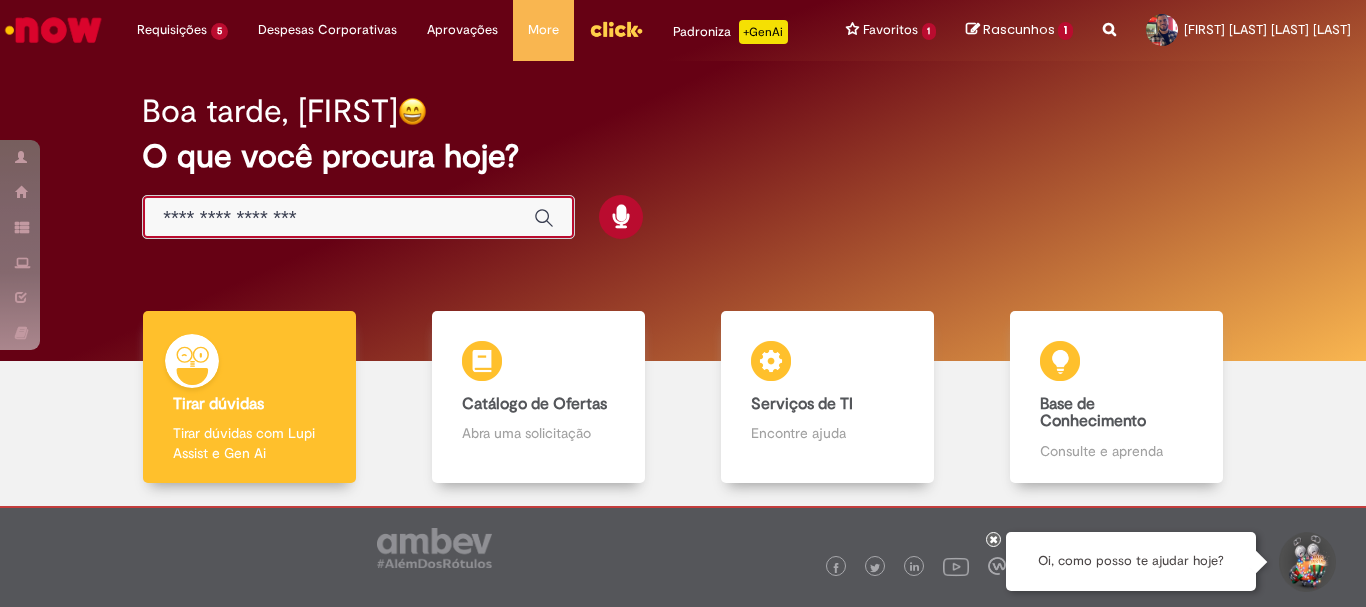 click at bounding box center (338, 218) 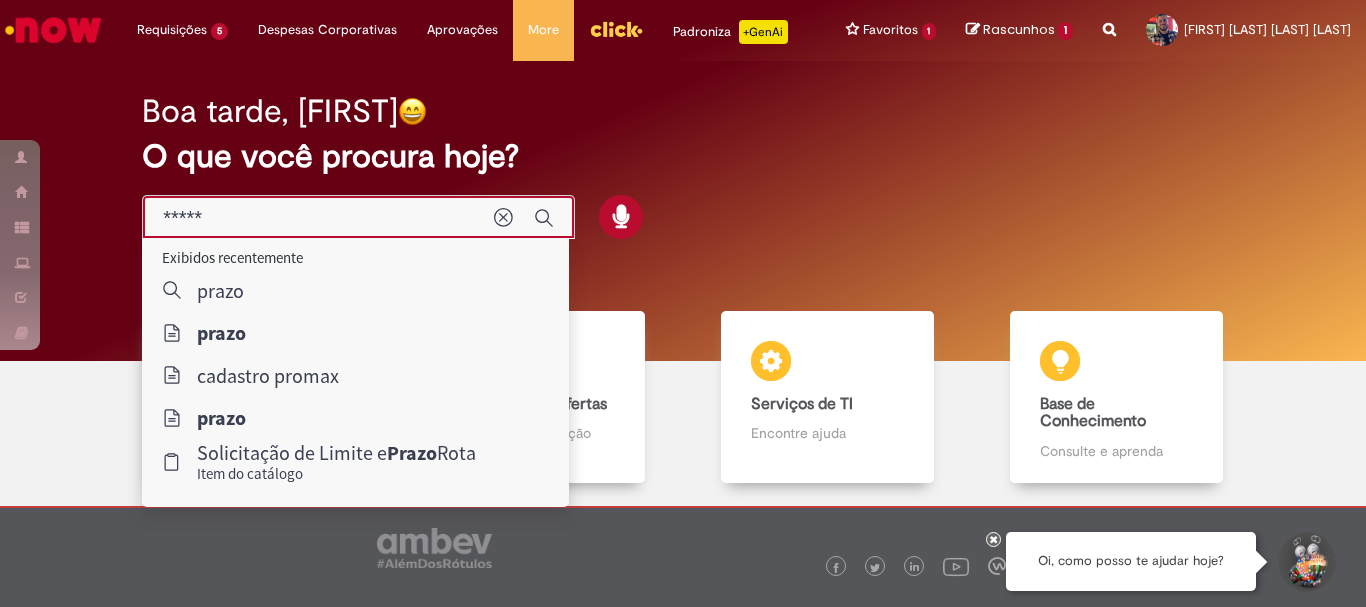 type on "*****" 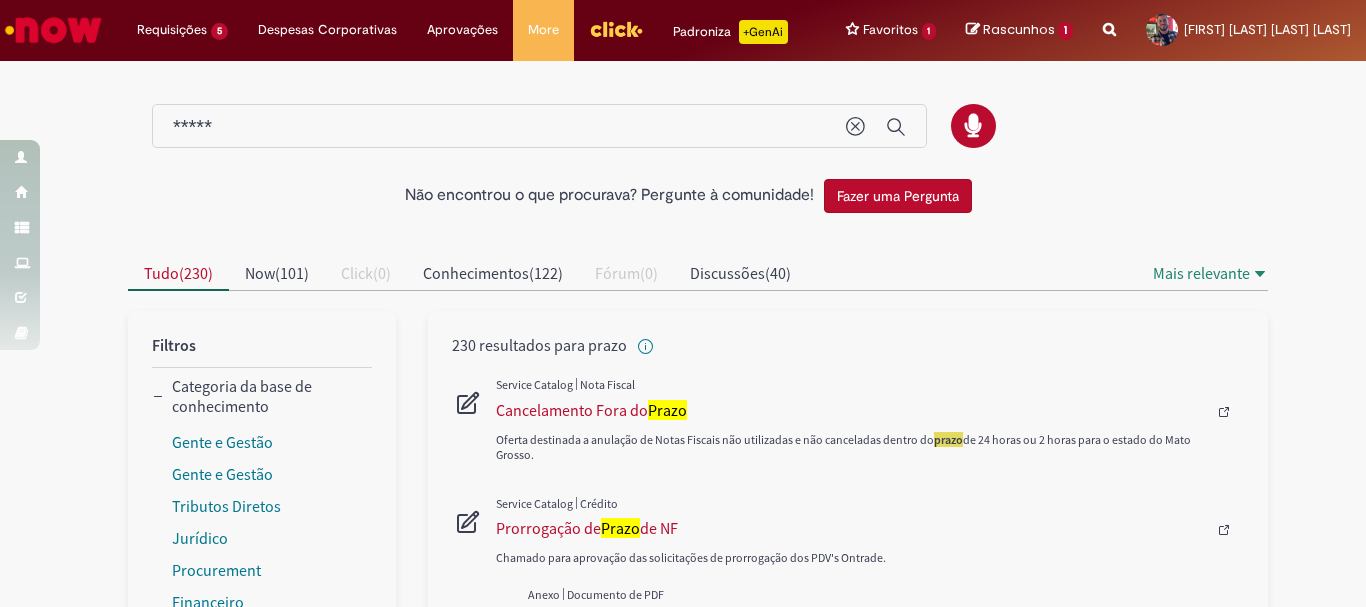 scroll, scrollTop: 200, scrollLeft: 0, axis: vertical 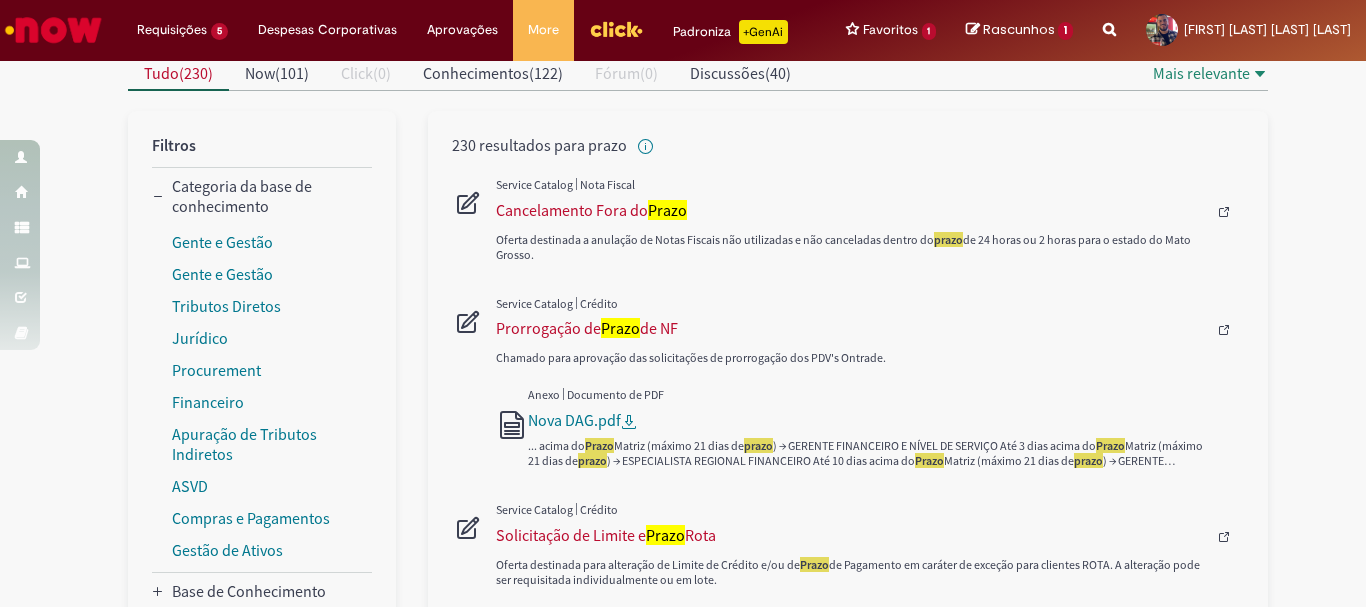 click on "Oferta destinada para alteração de Limite de Crédito e/ou de  Prazo  de Pagamento em caráter de exceção para clientes ROTA. A alteração pode ser requisitada individualmente ou em lote. Template Padrão (acima de 10 clientes).xlsx ... alterar o  prazo  ou o limite de algum dos PDVs, deixar a célula em branco por favor *** Para taxas diferentes da matriz é necessário anexar OK conforme DAG (anexada na outra aba) UNB PDV Limite Solicitado  Prazo  Solicitado Taxa DAGs image1.png image2.png image3 ... Simulador.xlsx ... Solicitado  Prazo  Solicitado Nome Segmento CR CP Média Fat (3 meses) % Atraso Média Dias Atraso Limite Atual  Prazo  Atual Limite Sugerido  Prazo  Matriz Documentação Lista de Restrição Análise Limite Alçada Aprovadora Limite Análise  Prazo  Alçada Aprovadora  Prazo  ..." at bounding box center [870, 650] 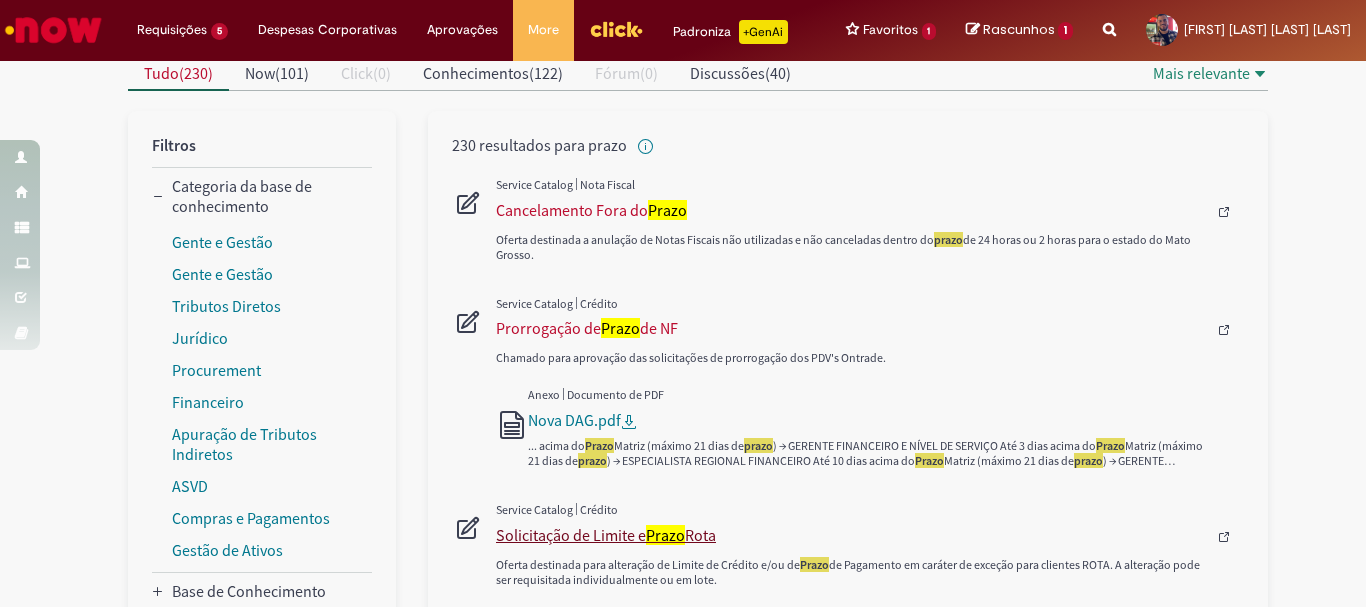 click on "Solicitação de Limite e  Prazo  Rota" at bounding box center (851, 535) 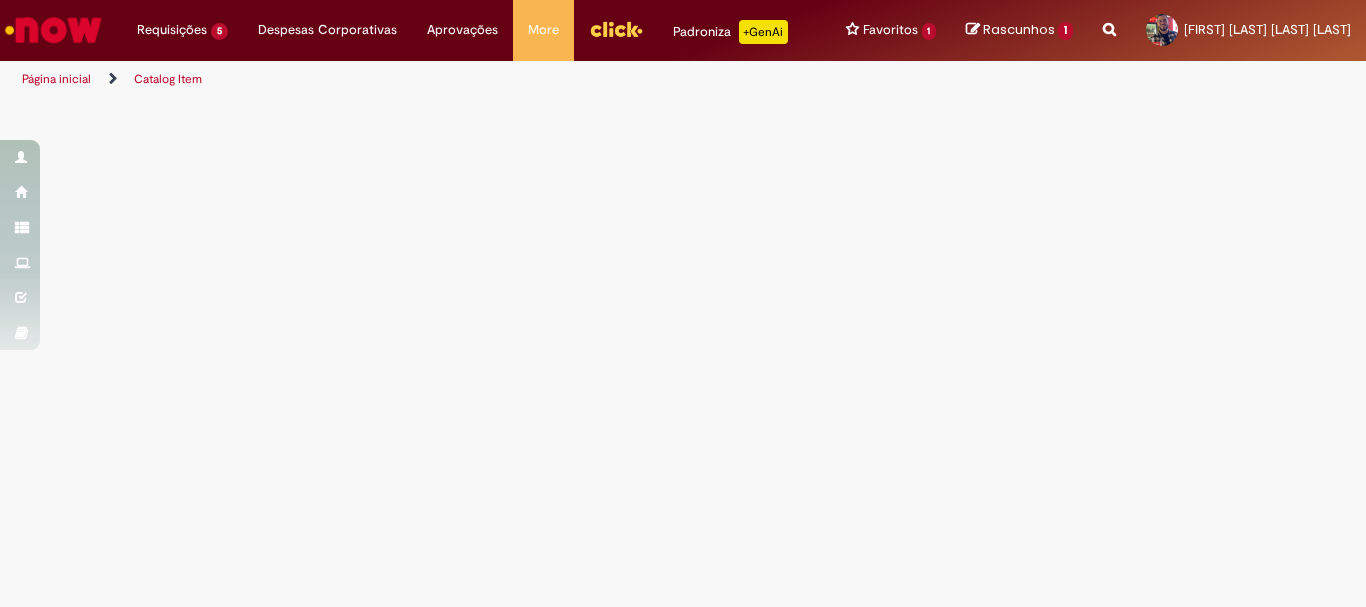 scroll, scrollTop: 0, scrollLeft: 0, axis: both 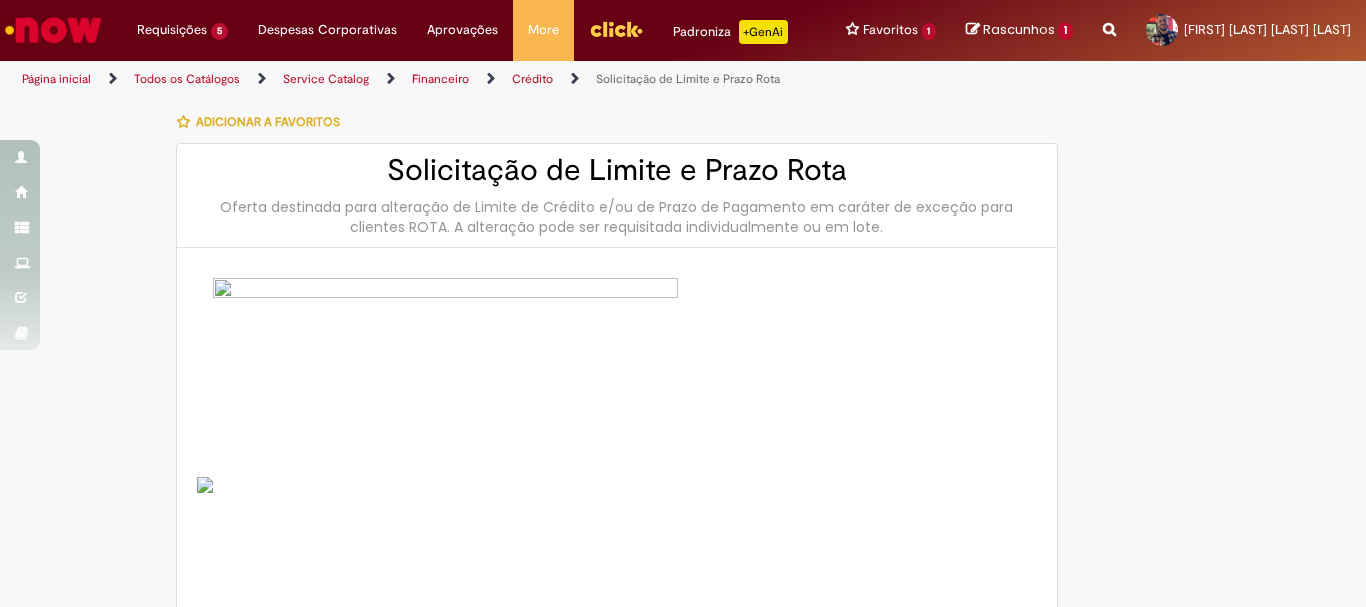 type on "********" 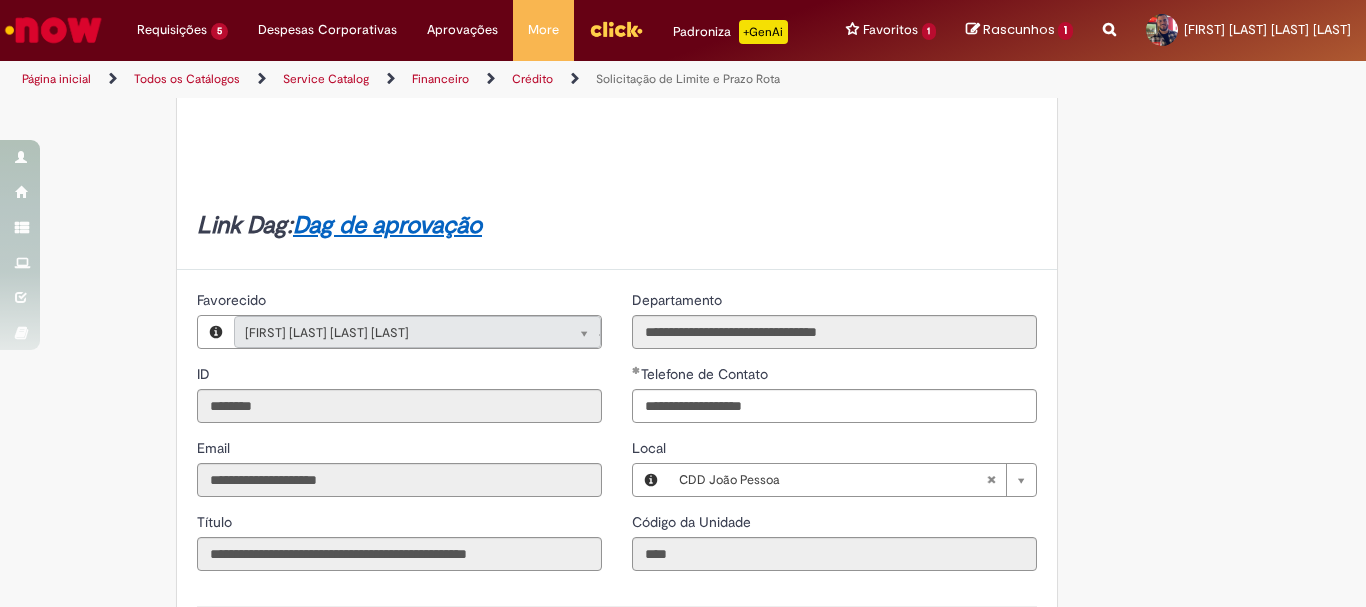 scroll, scrollTop: 800, scrollLeft: 0, axis: vertical 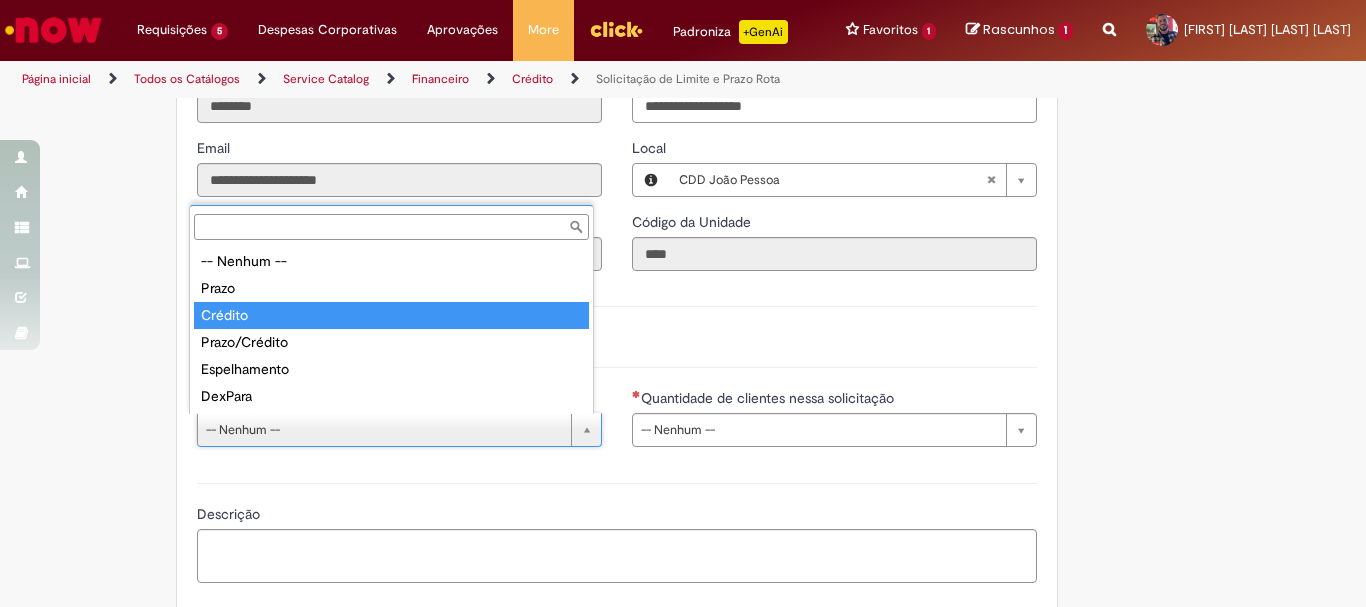 type on "*******" 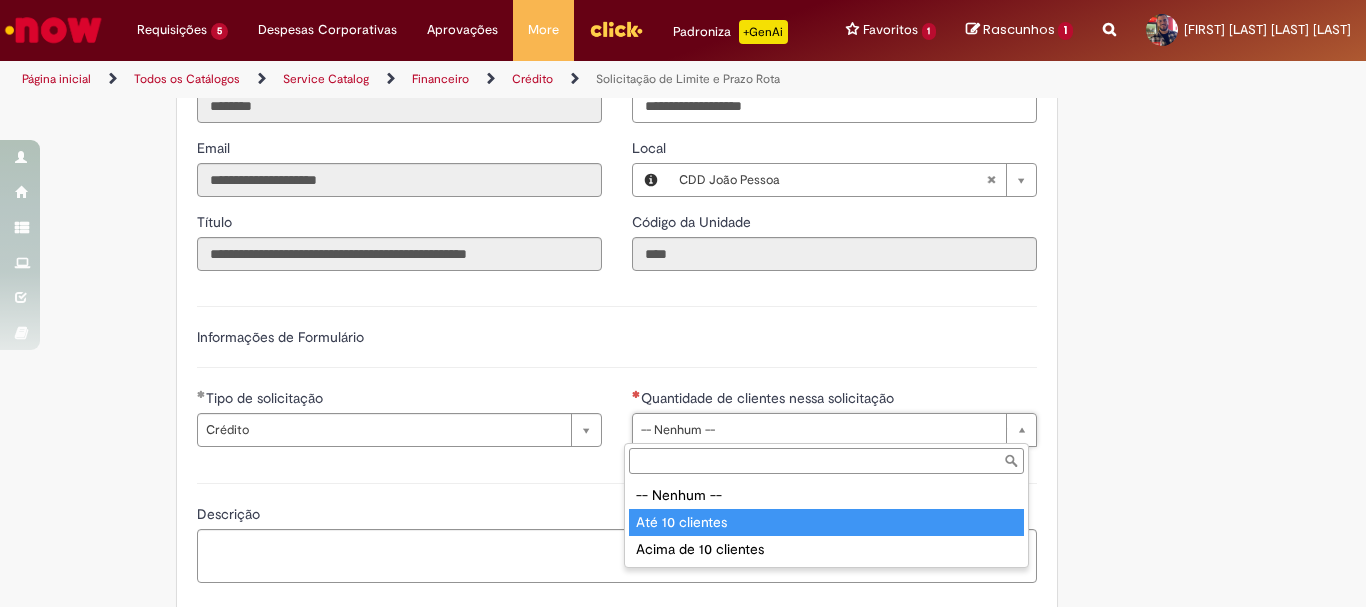type on "**********" 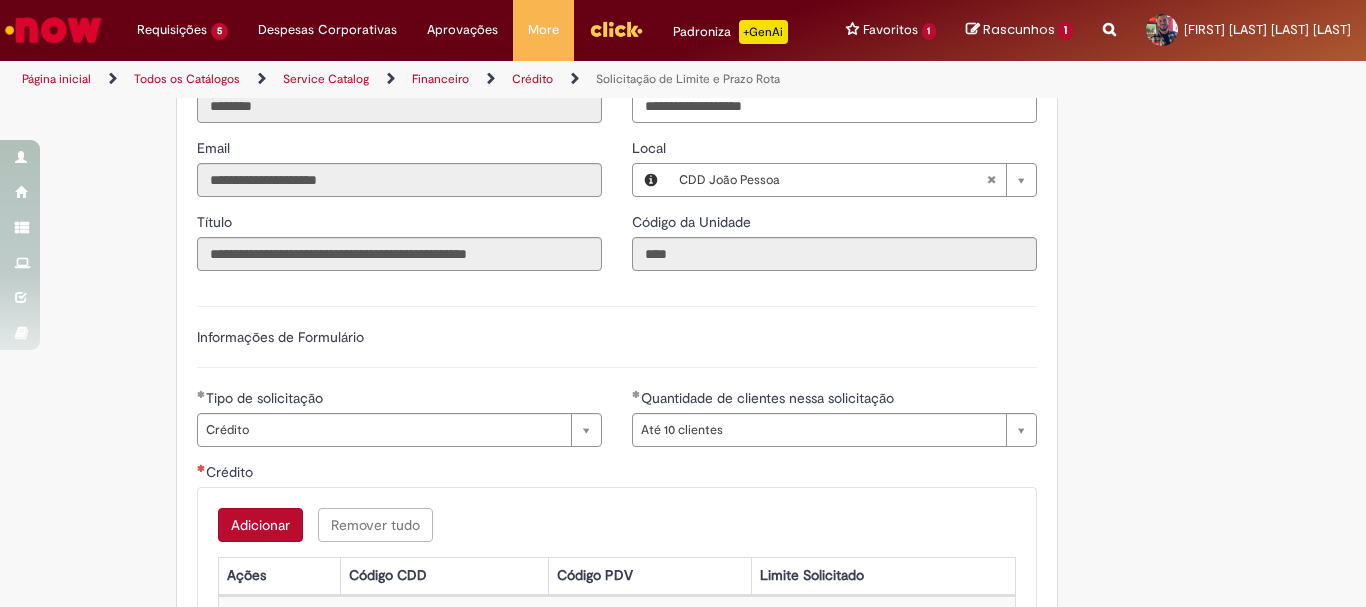 click on "Adicionar" at bounding box center [260, 525] 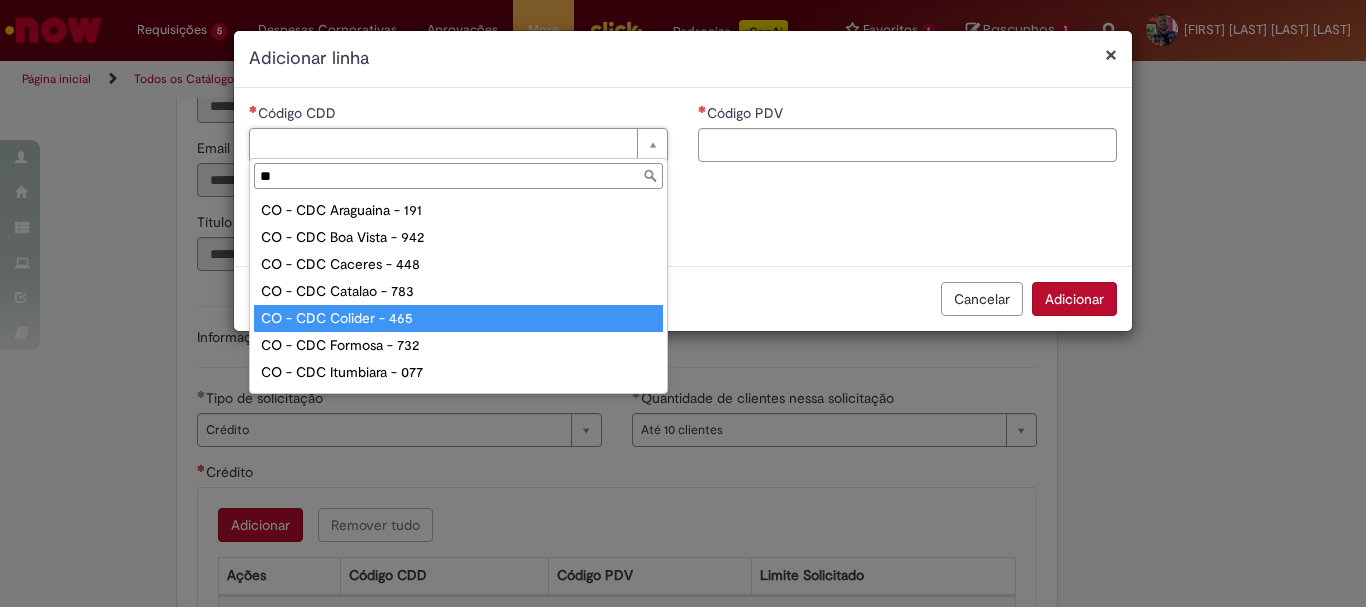 type on "***" 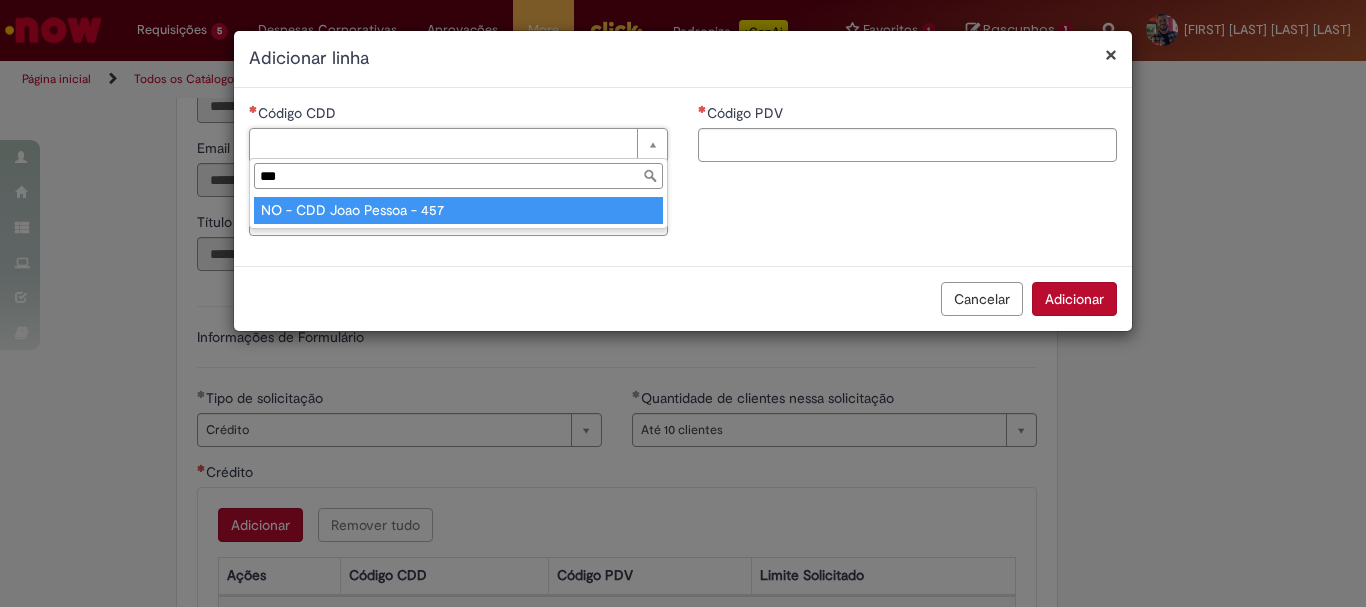type on "**********" 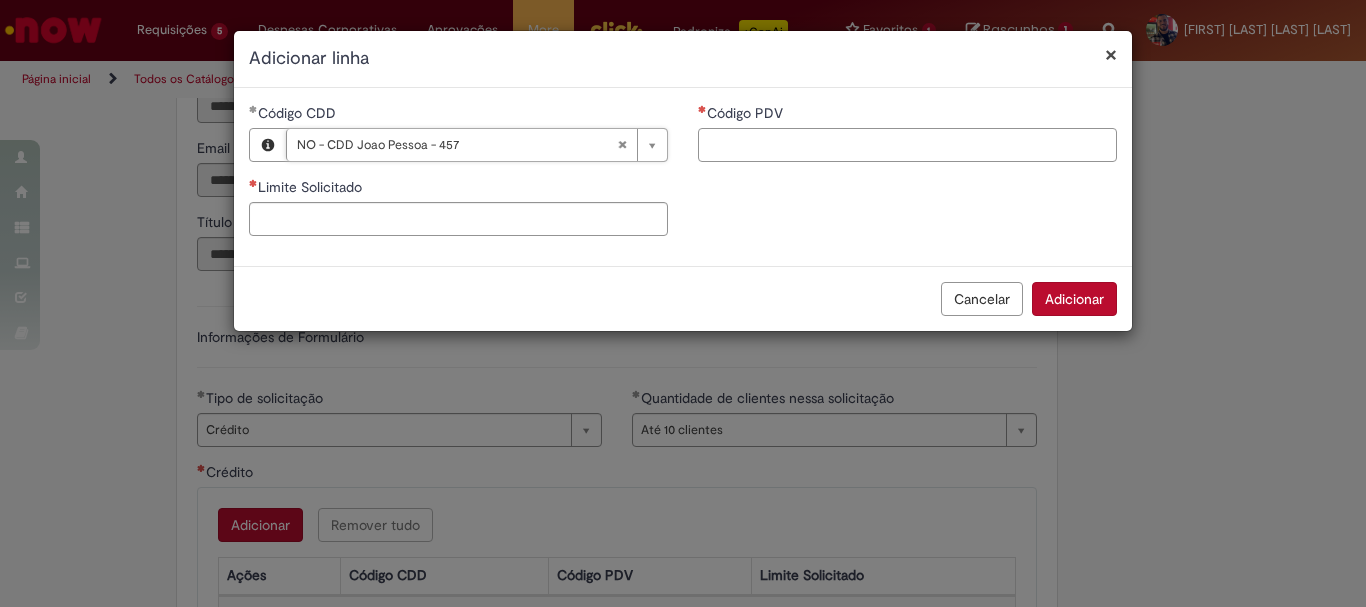 click on "Código PDV" at bounding box center [907, 145] 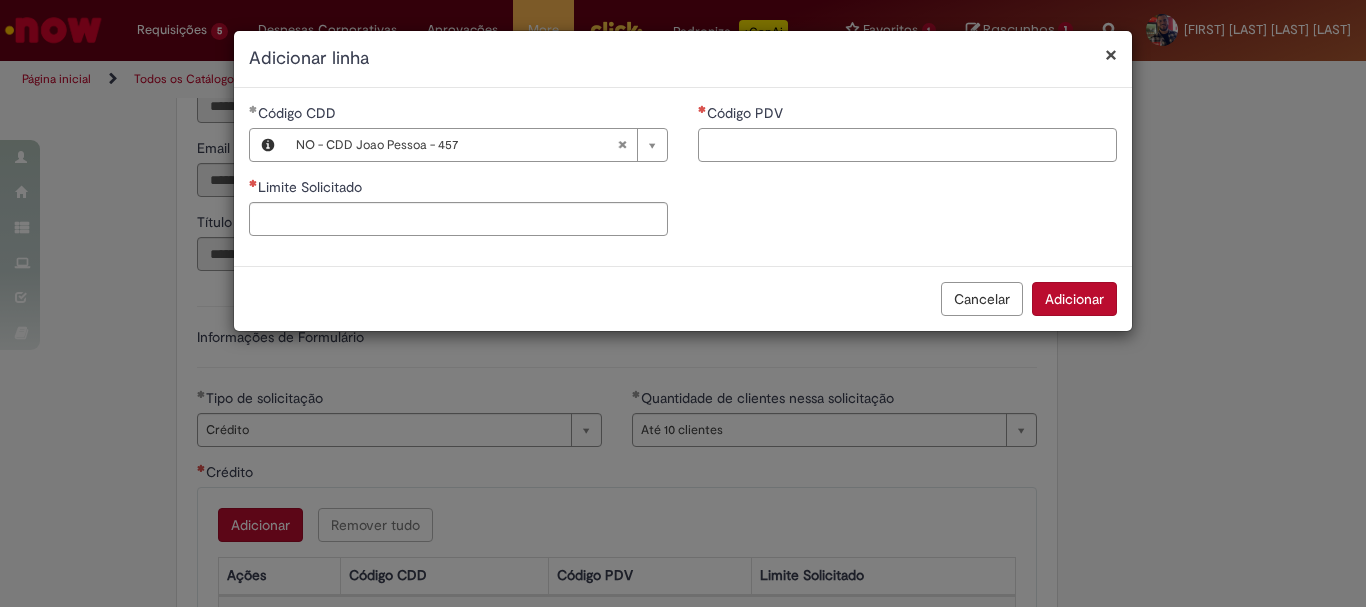 paste on "*****" 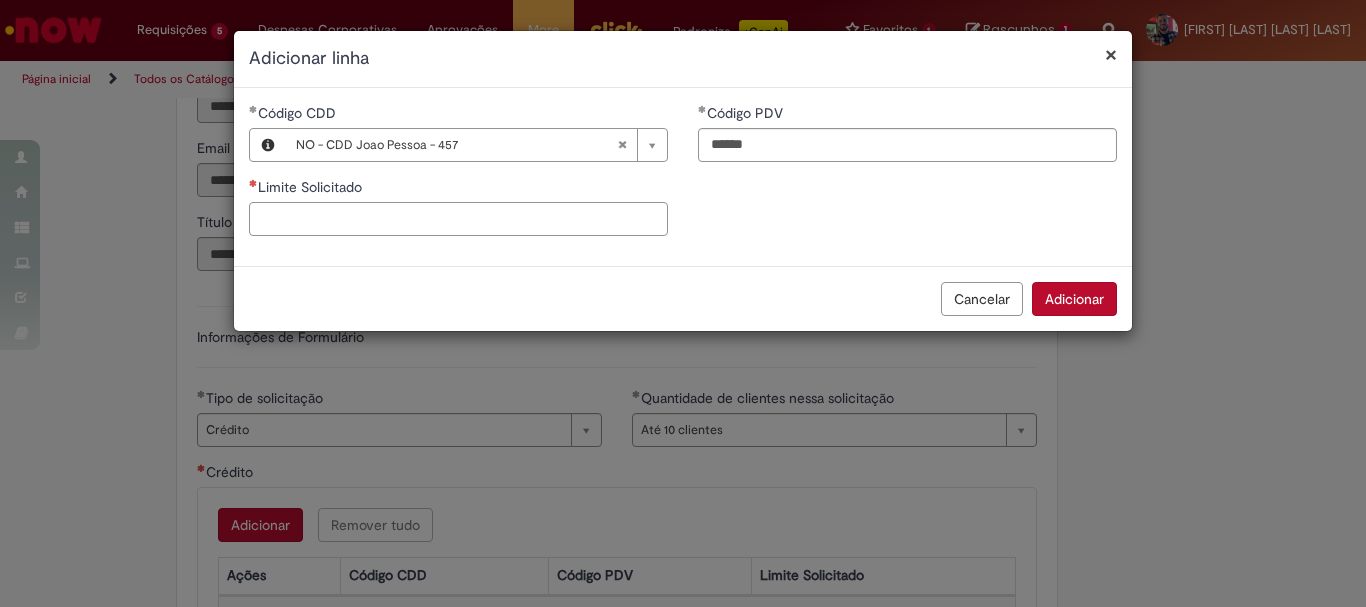 click on "Limite Solicitado" at bounding box center [458, 219] 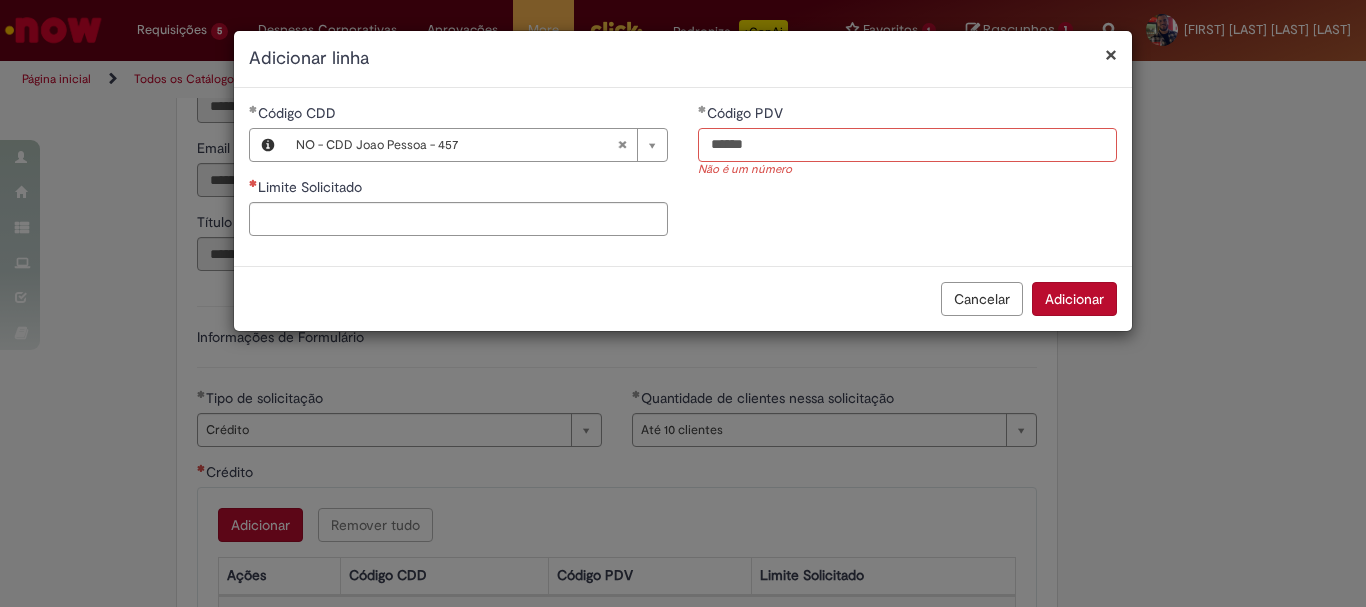 drag, startPoint x: 752, startPoint y: 140, endPoint x: 804, endPoint y: 233, distance: 106.55046 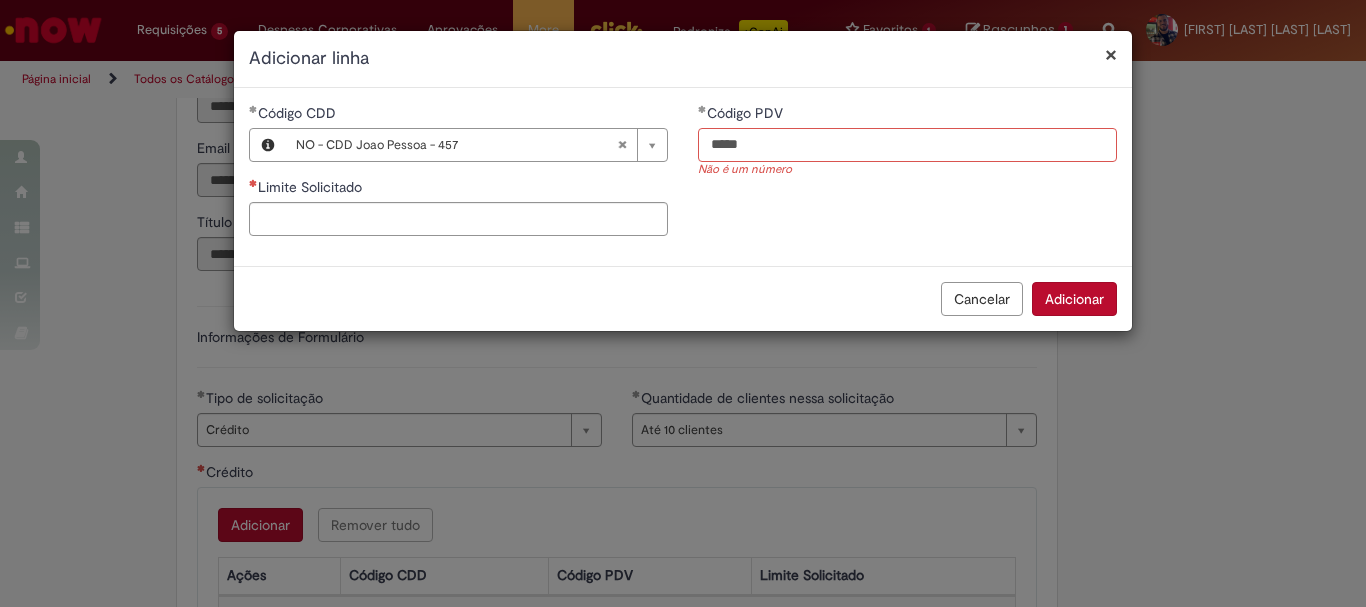 type on "*****" 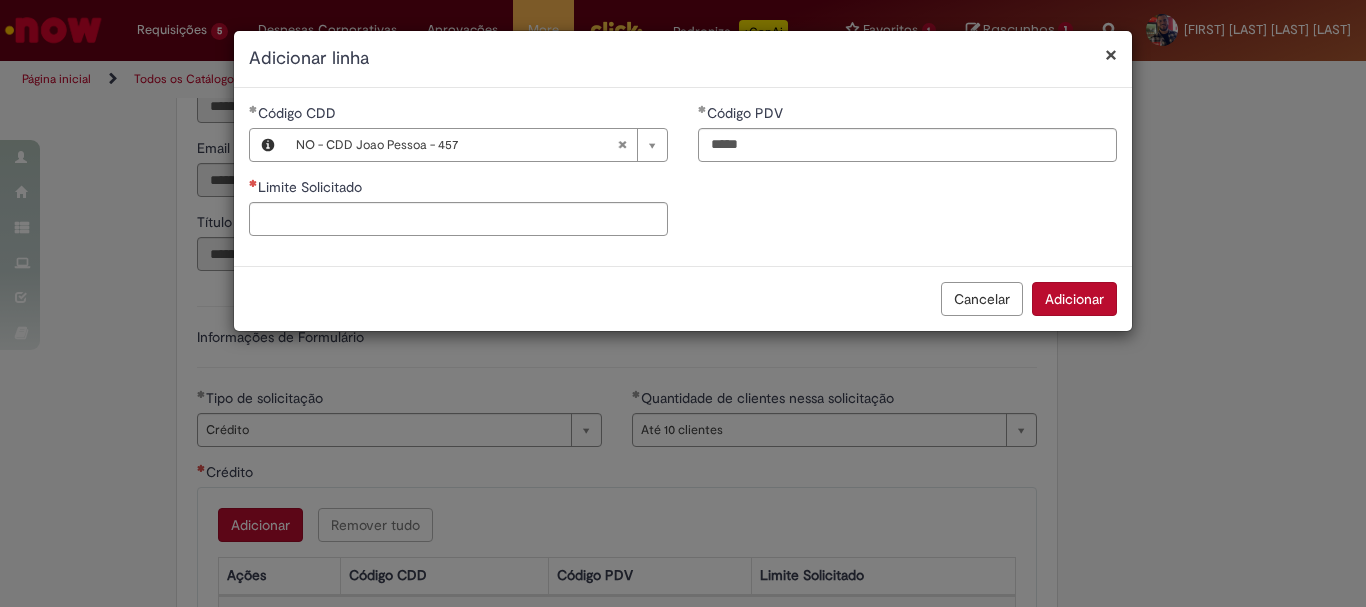type 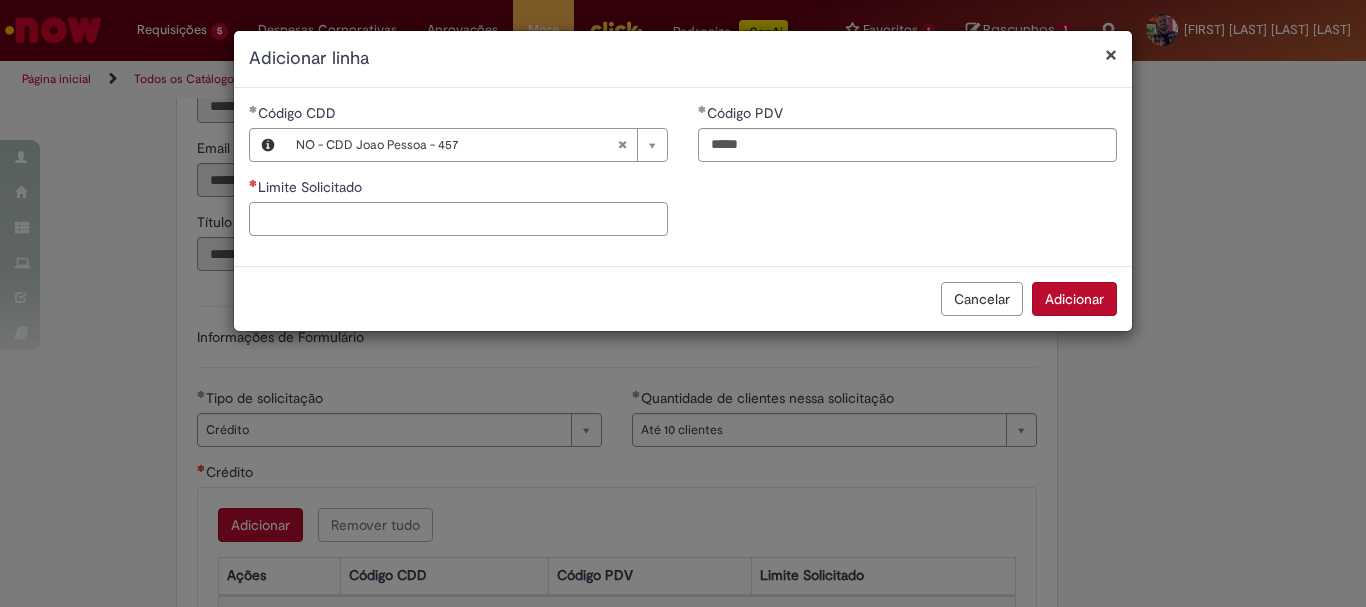click on "Limite Solicitado" at bounding box center [458, 219] 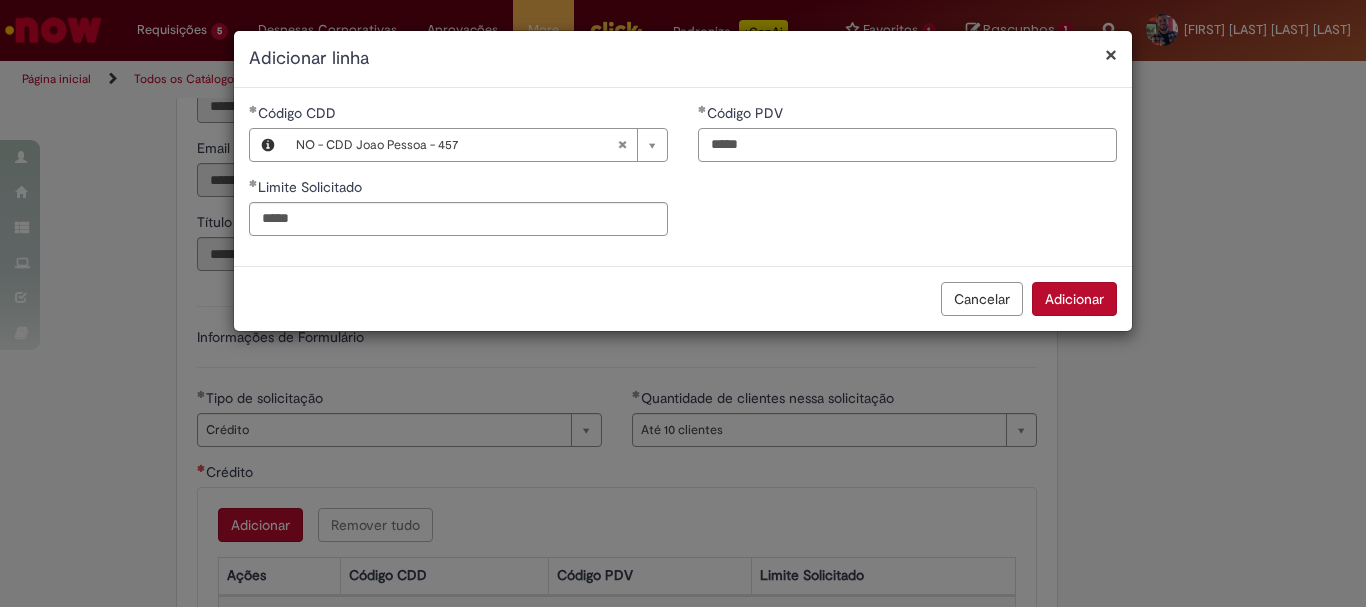 type on "*********" 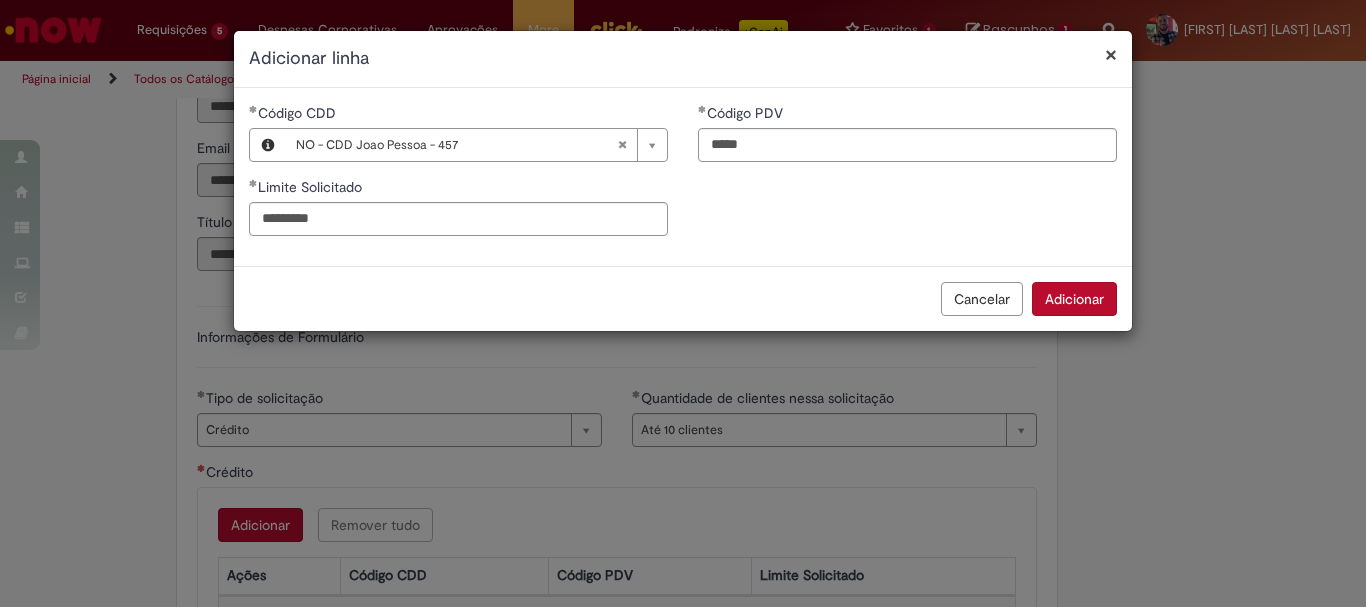 click on "Adicionar" at bounding box center [1074, 299] 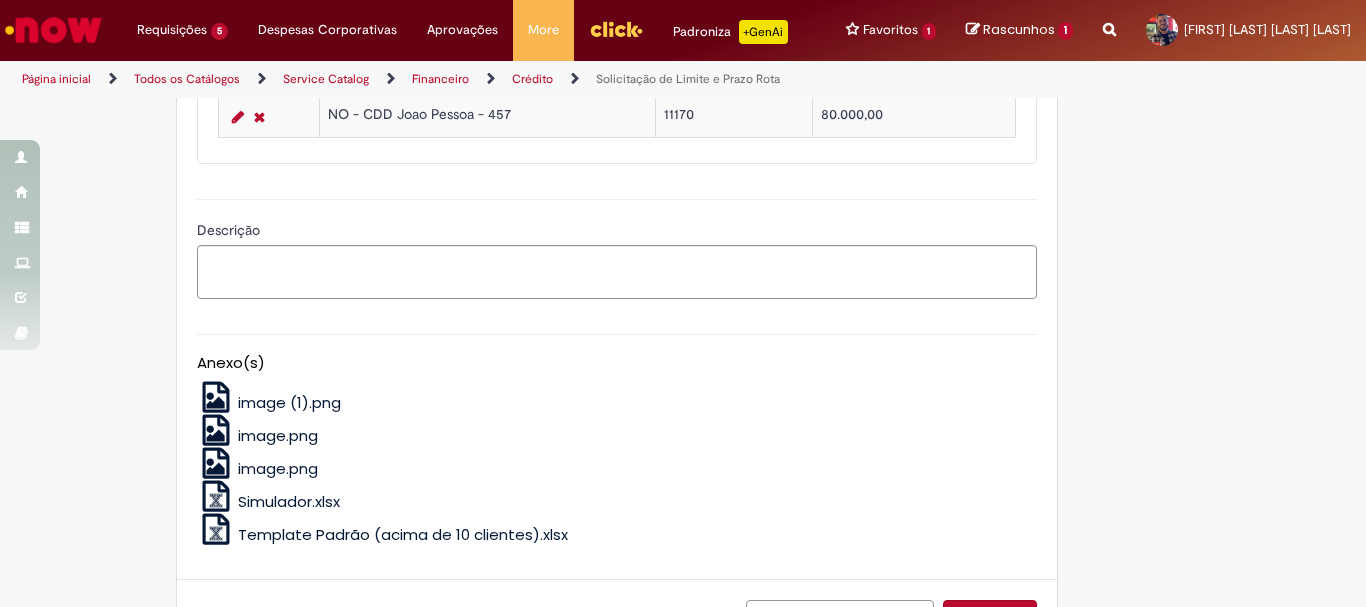 scroll, scrollTop: 1458, scrollLeft: 0, axis: vertical 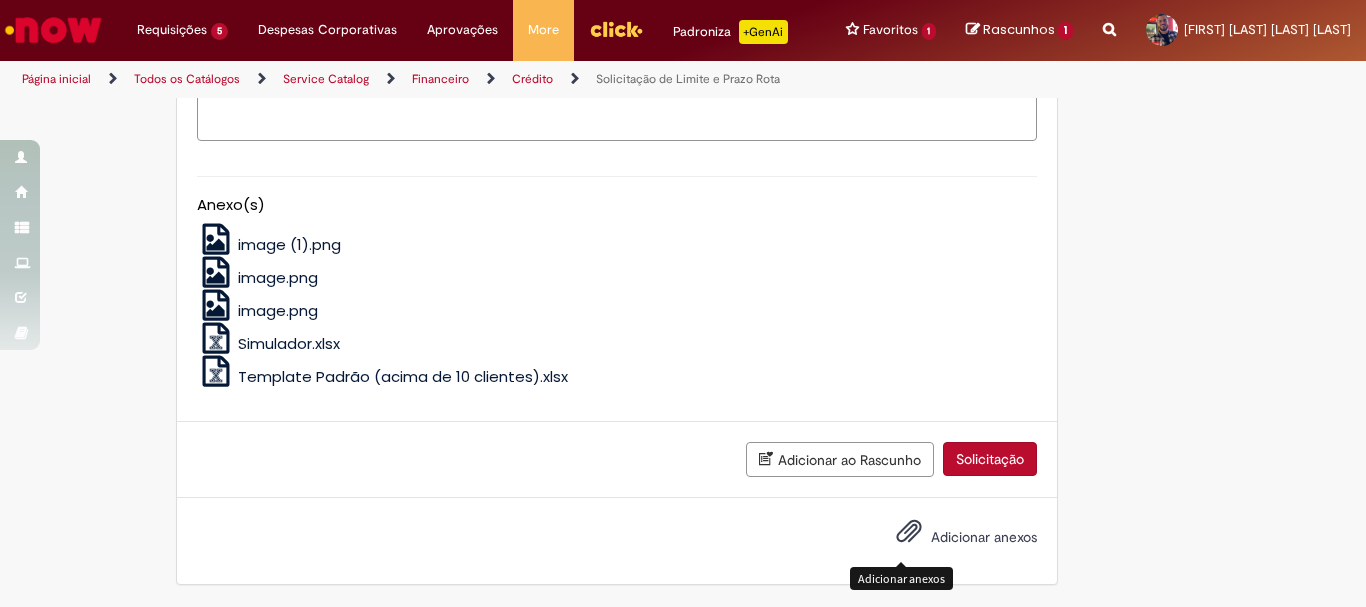 click at bounding box center (909, 532) 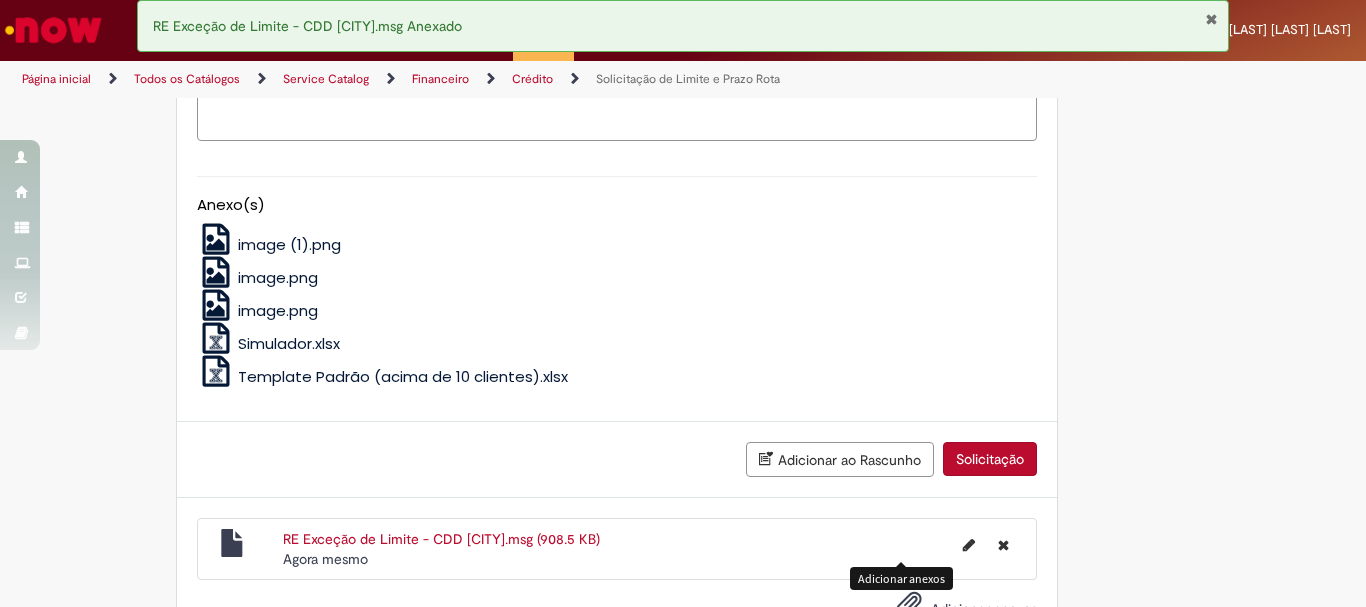 click on "Descrição" at bounding box center [617, 114] 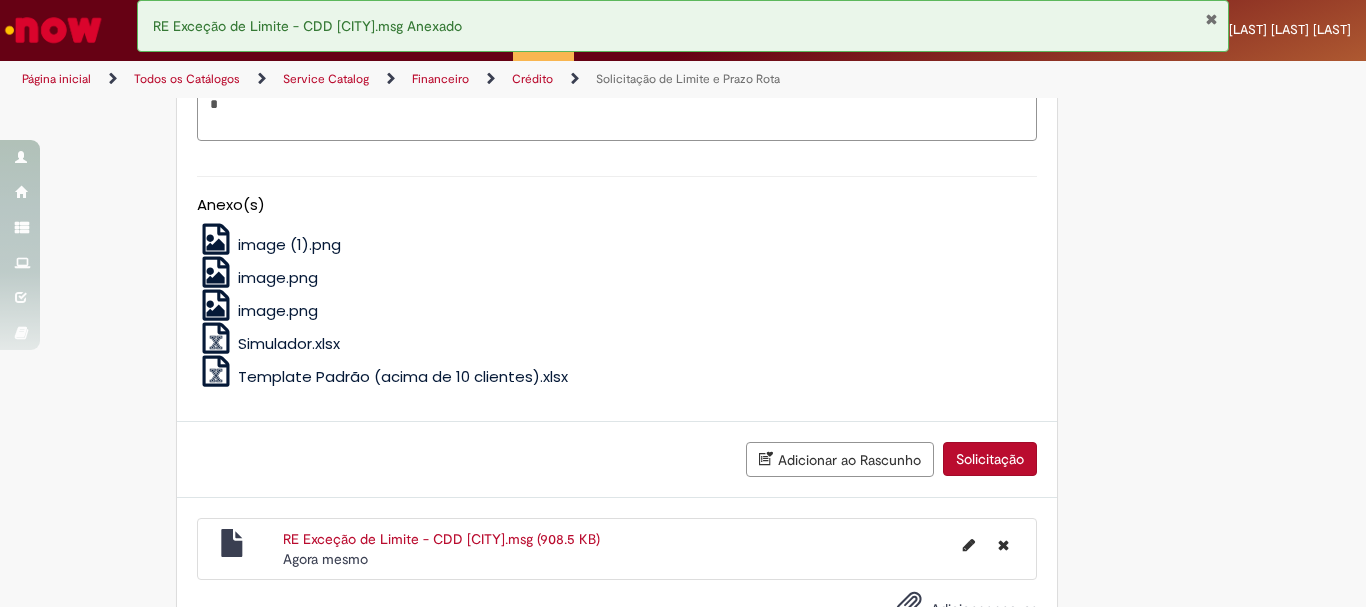 scroll, scrollTop: 1455, scrollLeft: 0, axis: vertical 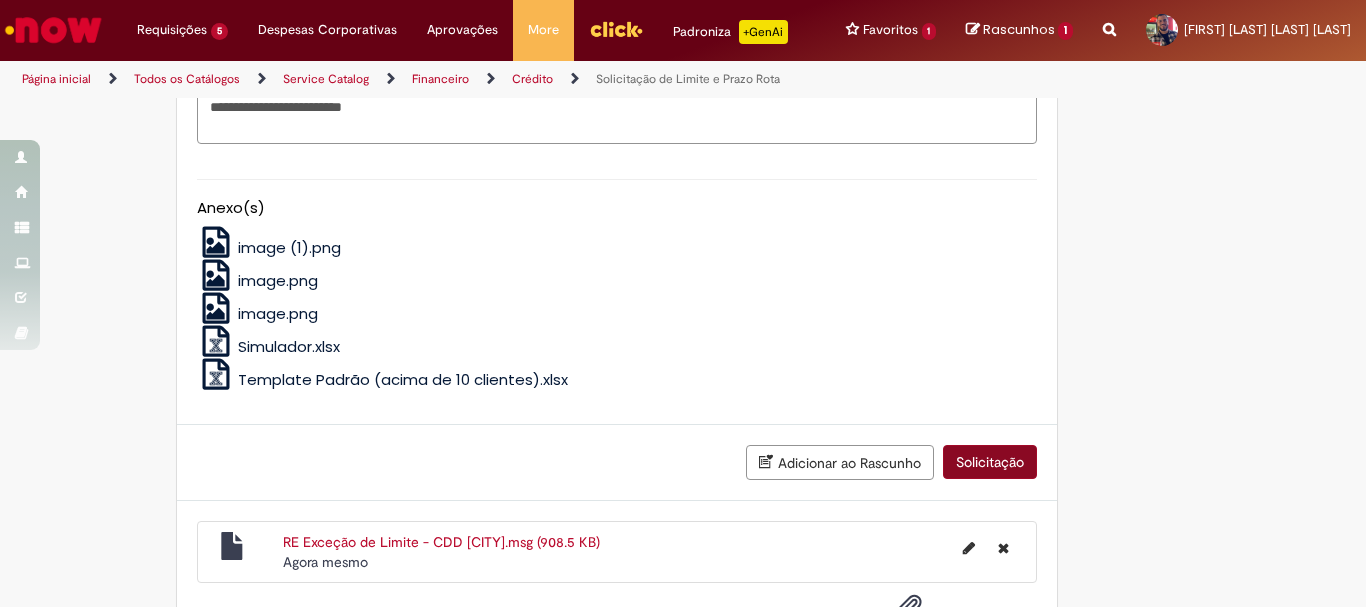 type on "**********" 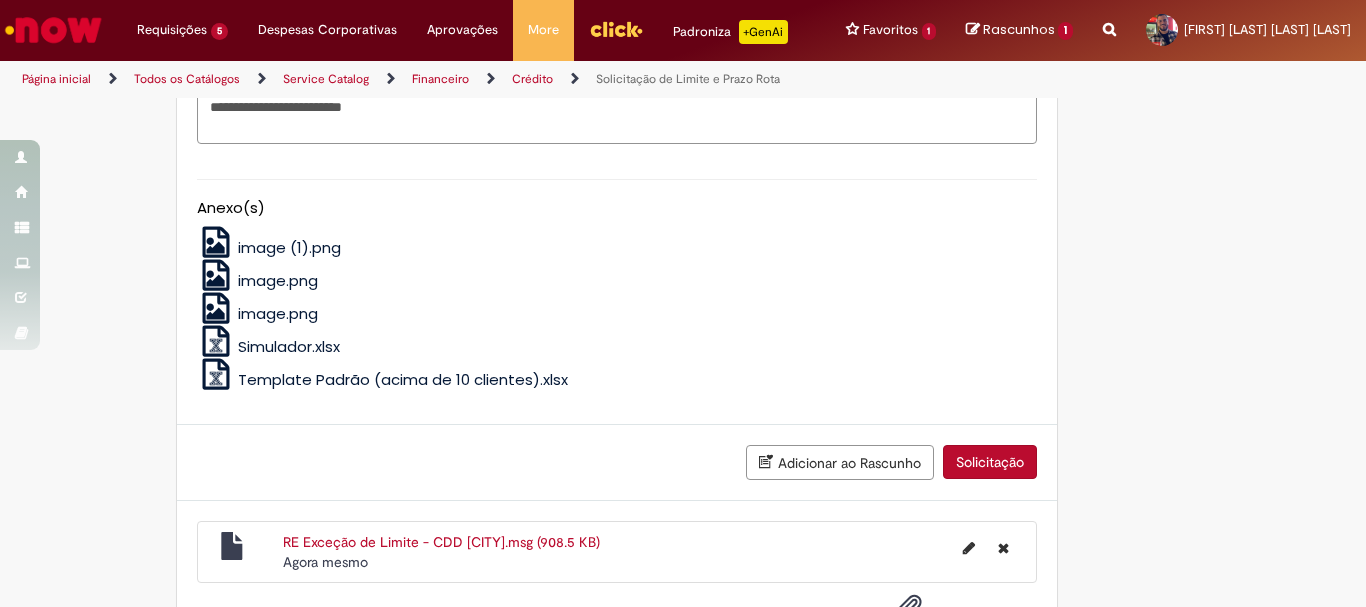 click on "Solicitação" at bounding box center [990, 462] 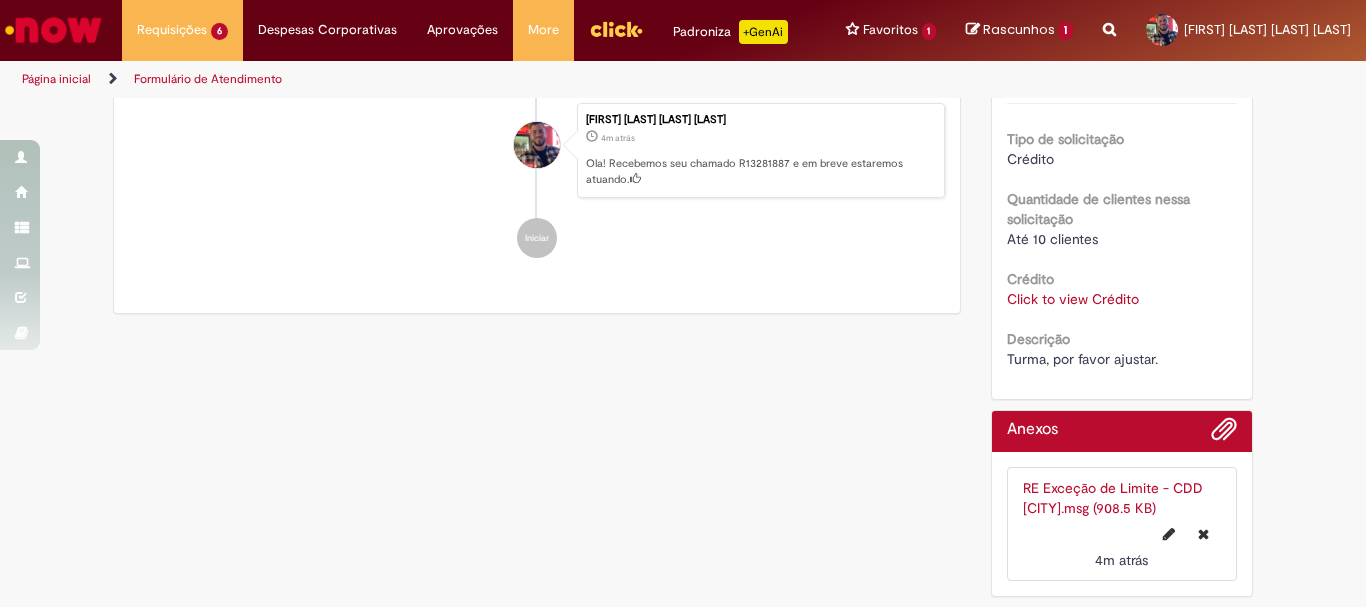 scroll, scrollTop: 0, scrollLeft: 0, axis: both 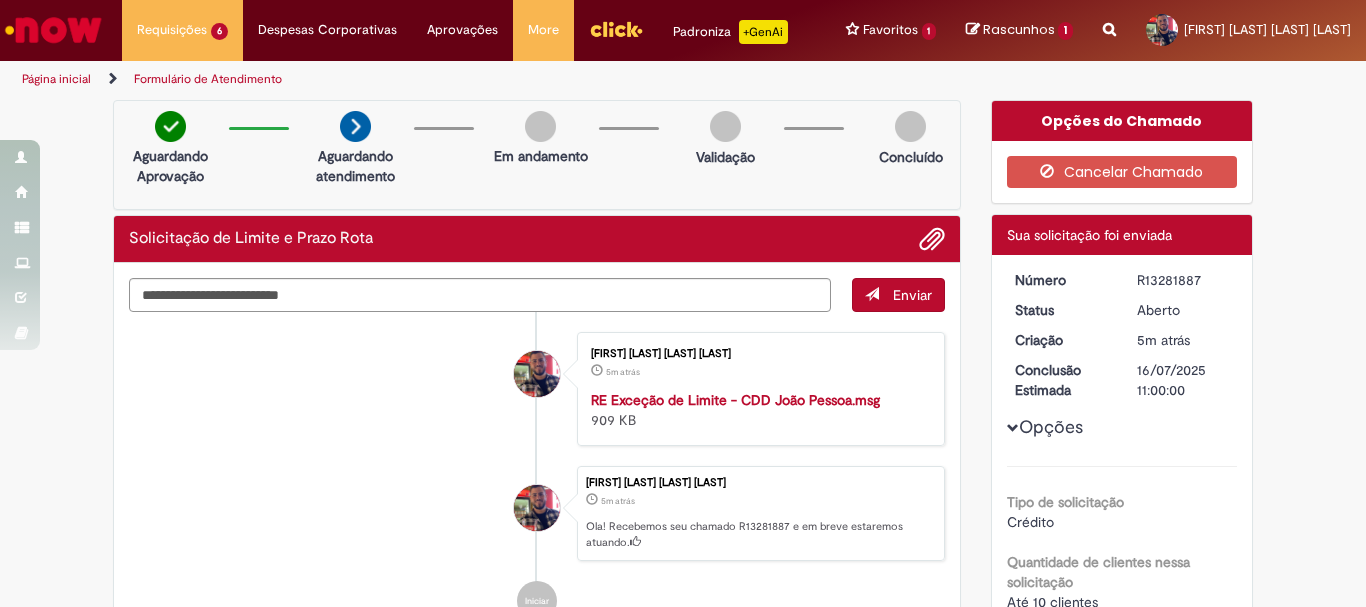 click at bounding box center [53, 30] 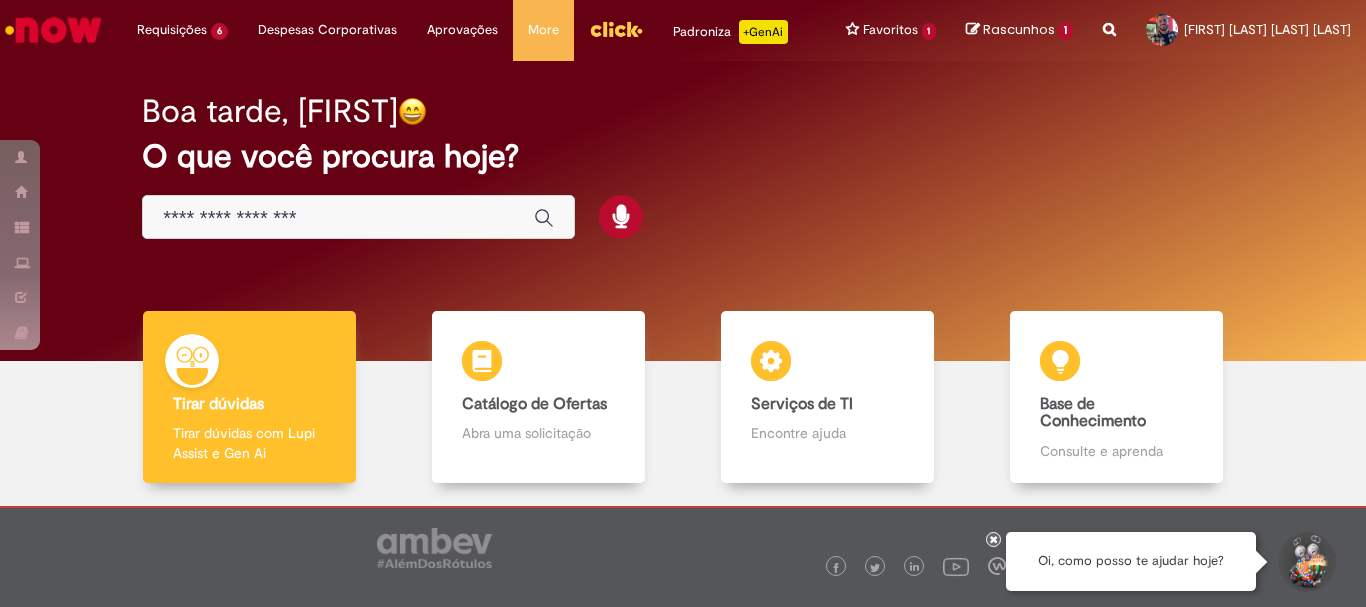 scroll, scrollTop: 0, scrollLeft: 0, axis: both 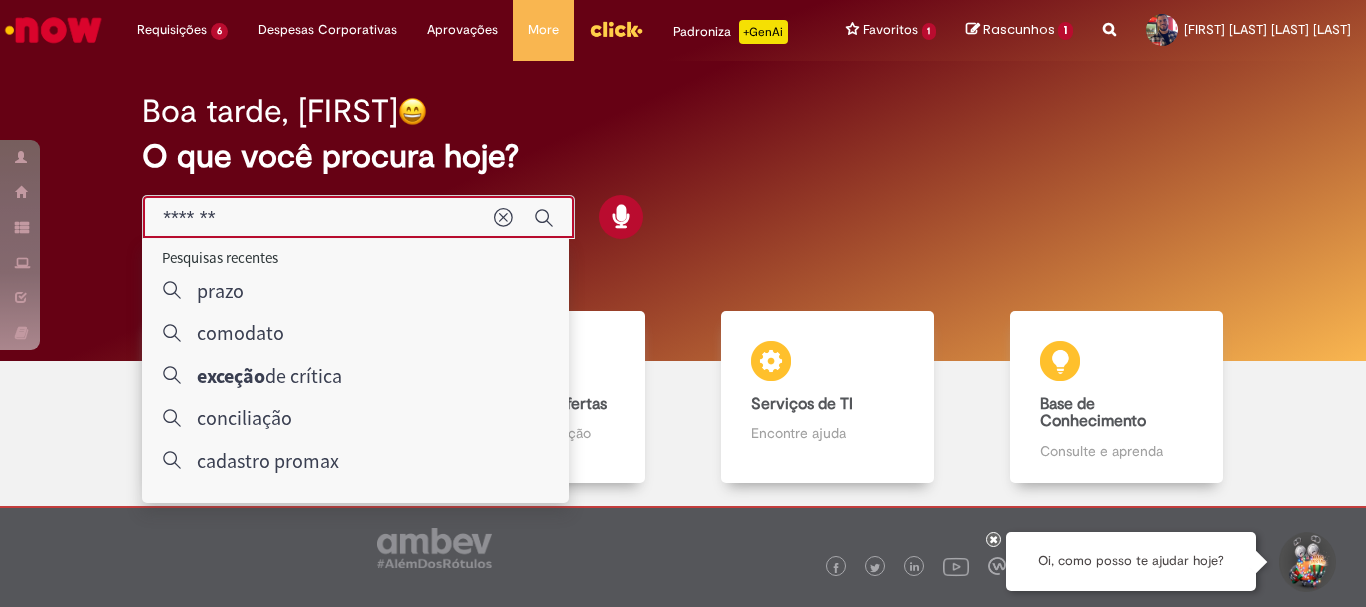 type on "*******" 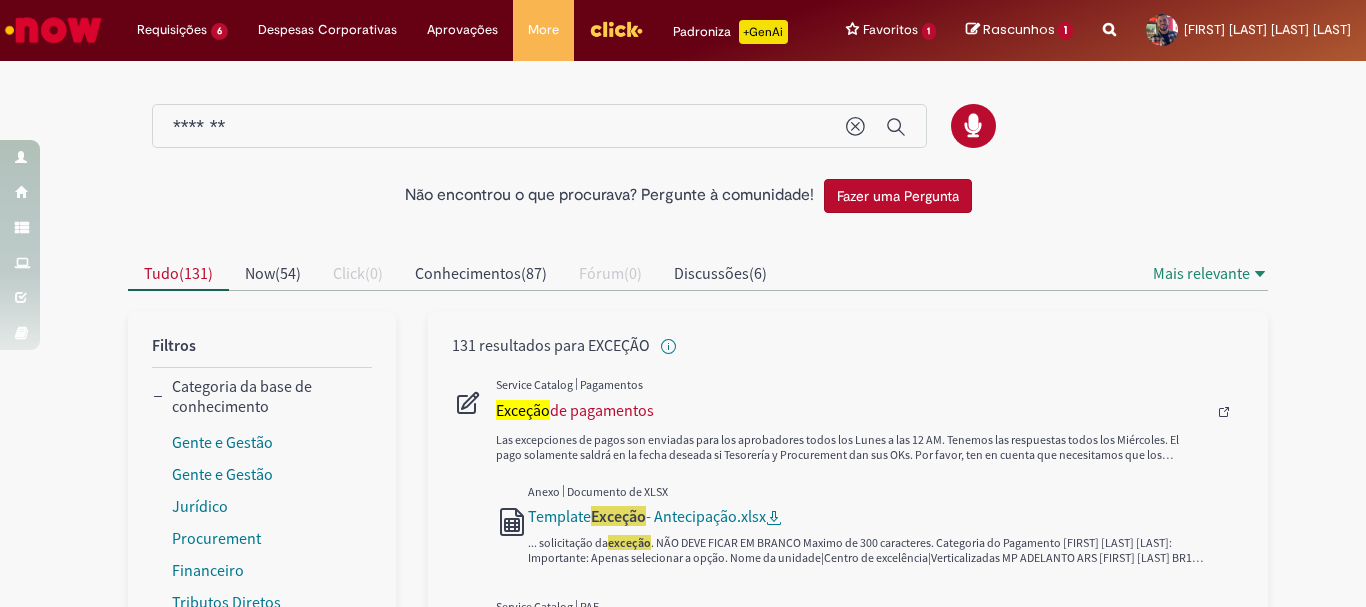 scroll, scrollTop: 300, scrollLeft: 0, axis: vertical 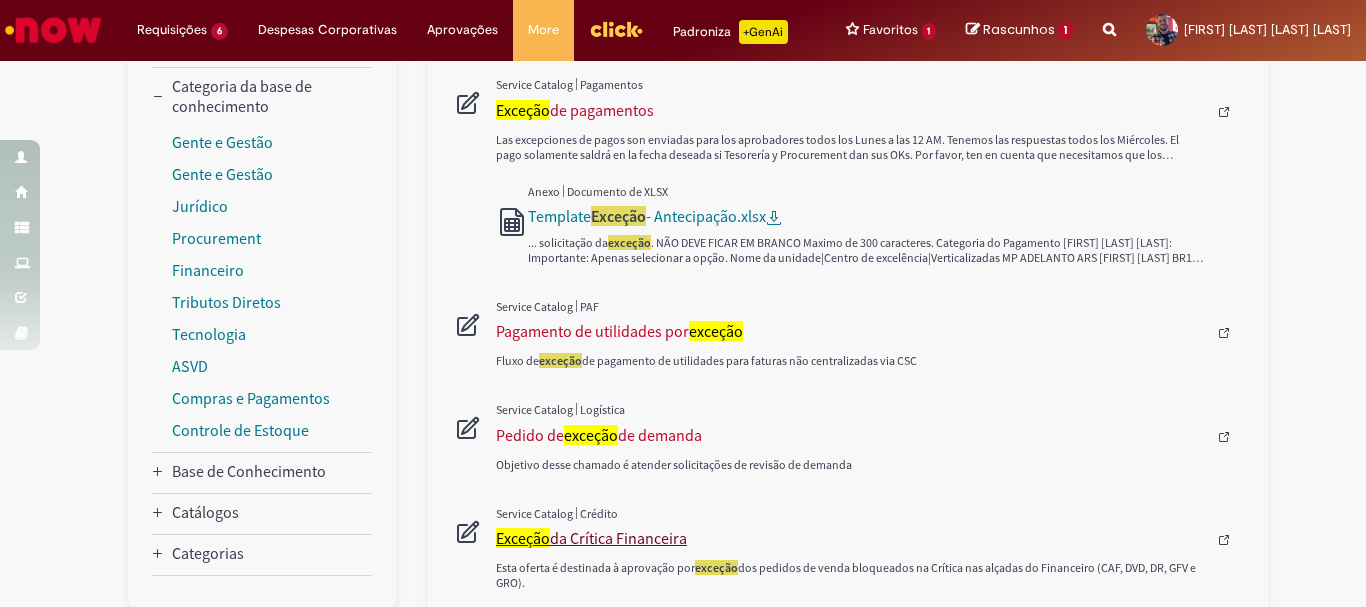 click on "Exceção  da Crítica Financeira" at bounding box center (851, 538) 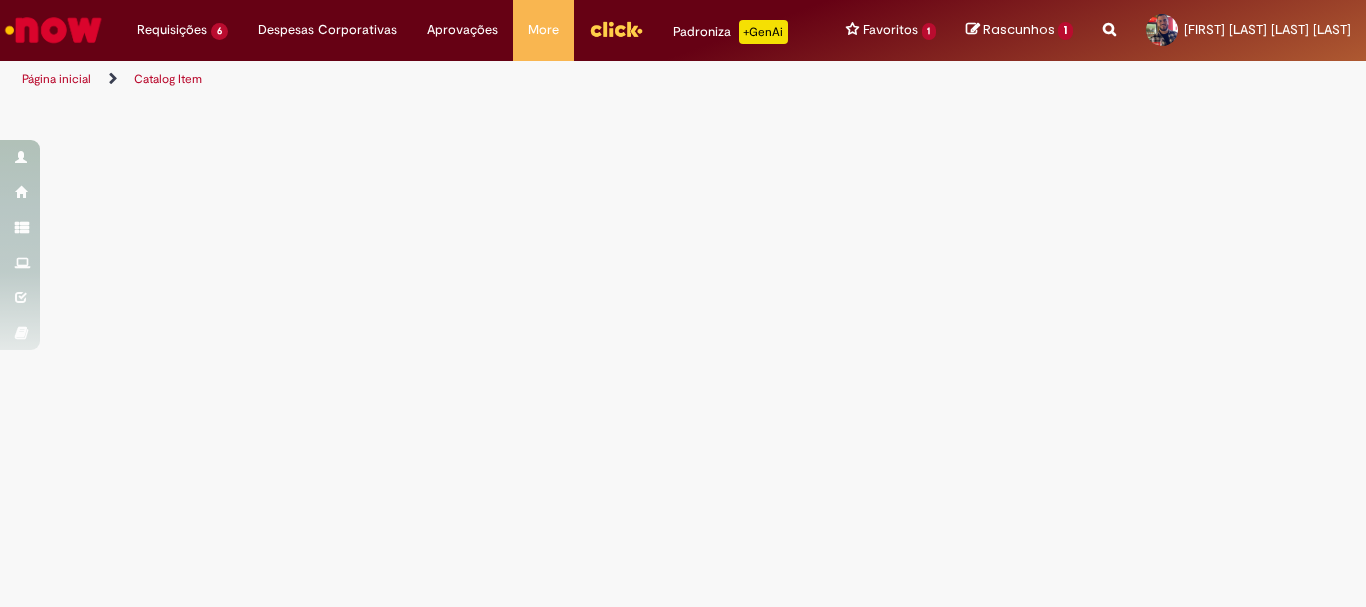 scroll, scrollTop: 0, scrollLeft: 0, axis: both 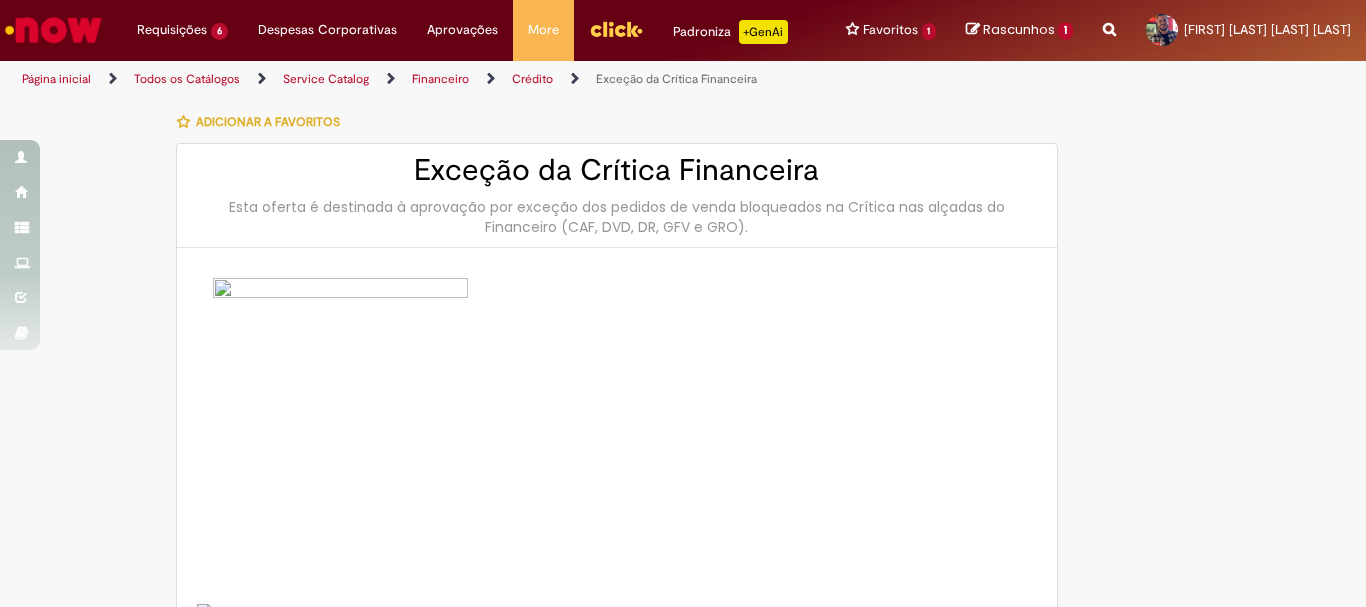 type on "**********" 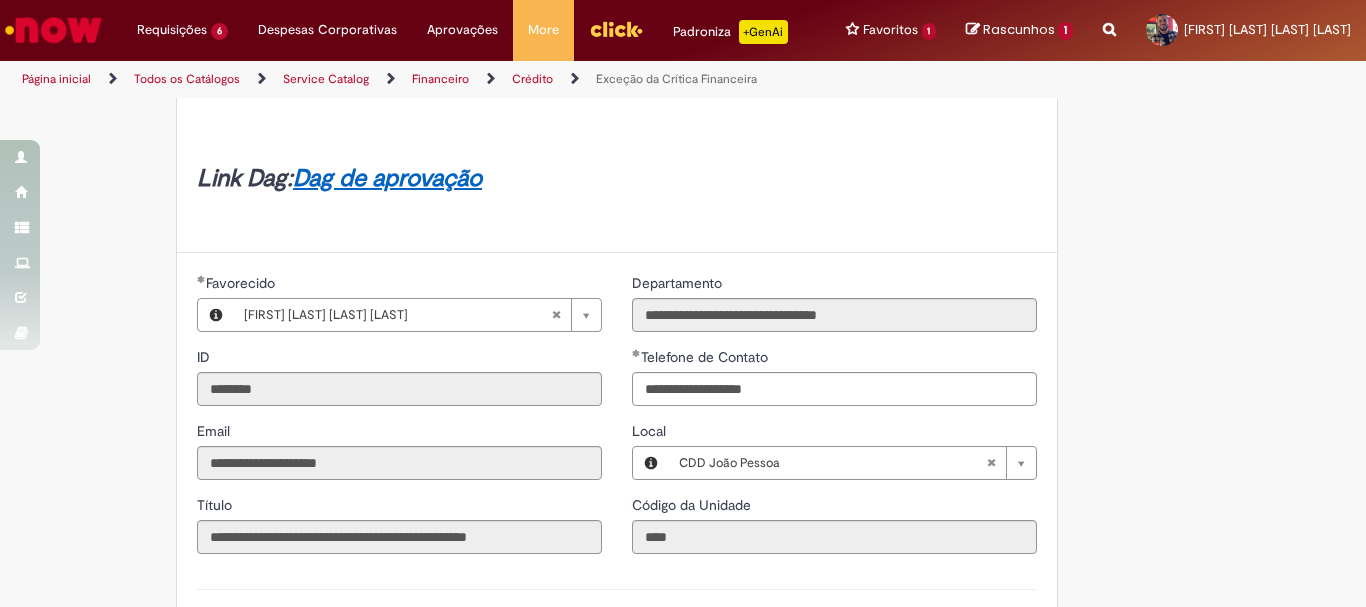 scroll, scrollTop: 1100, scrollLeft: 0, axis: vertical 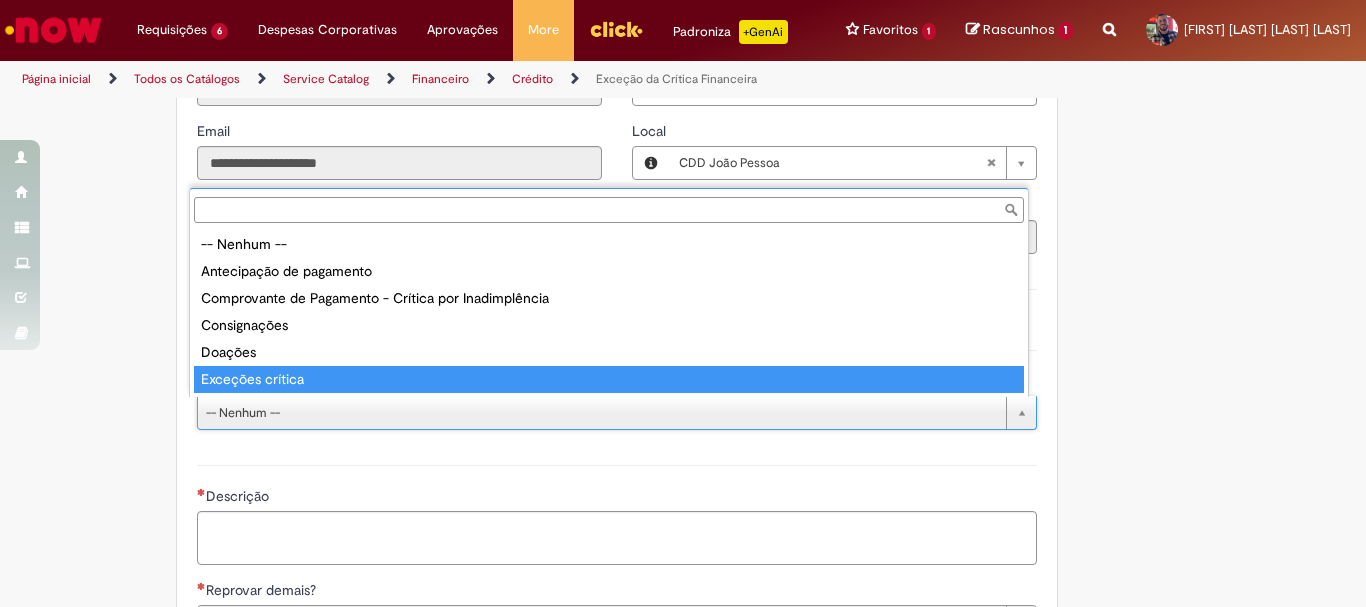type on "**********" 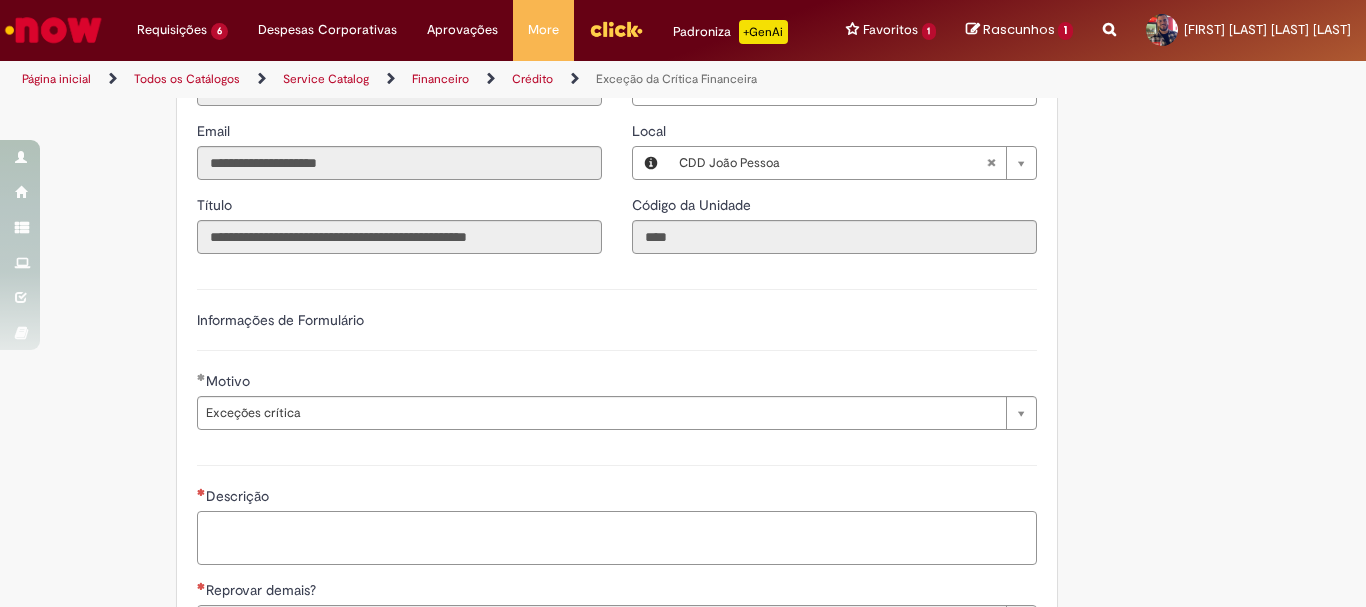 click on "Descrição" at bounding box center (617, 538) 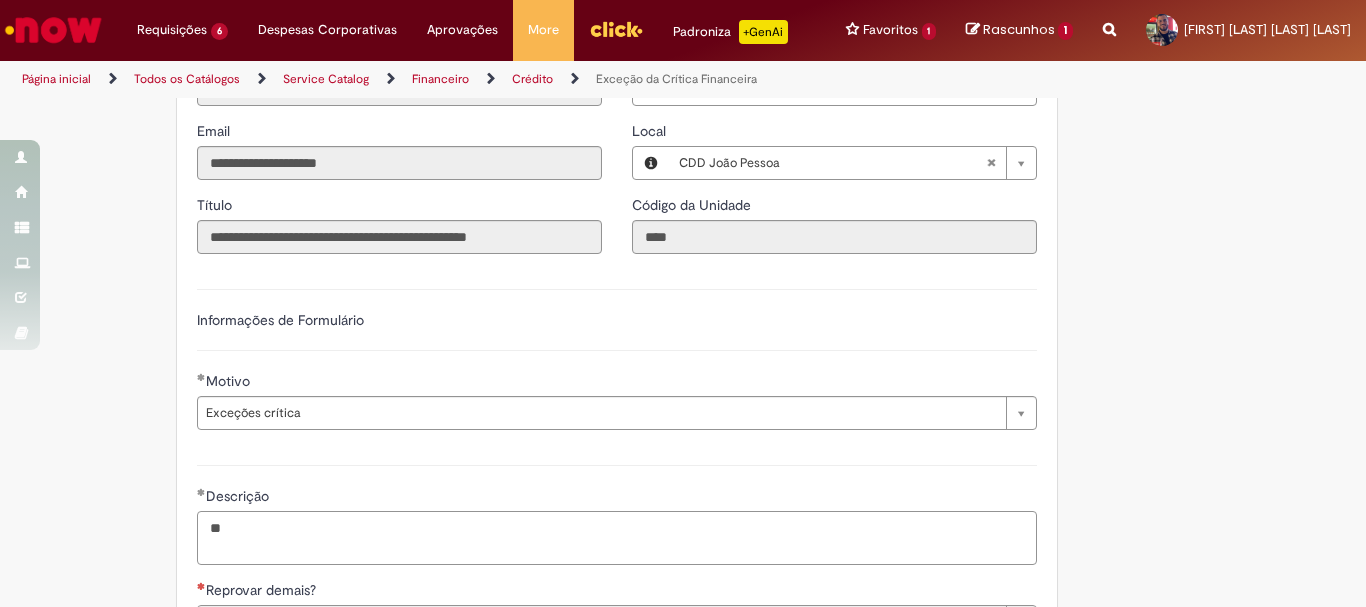type on "*" 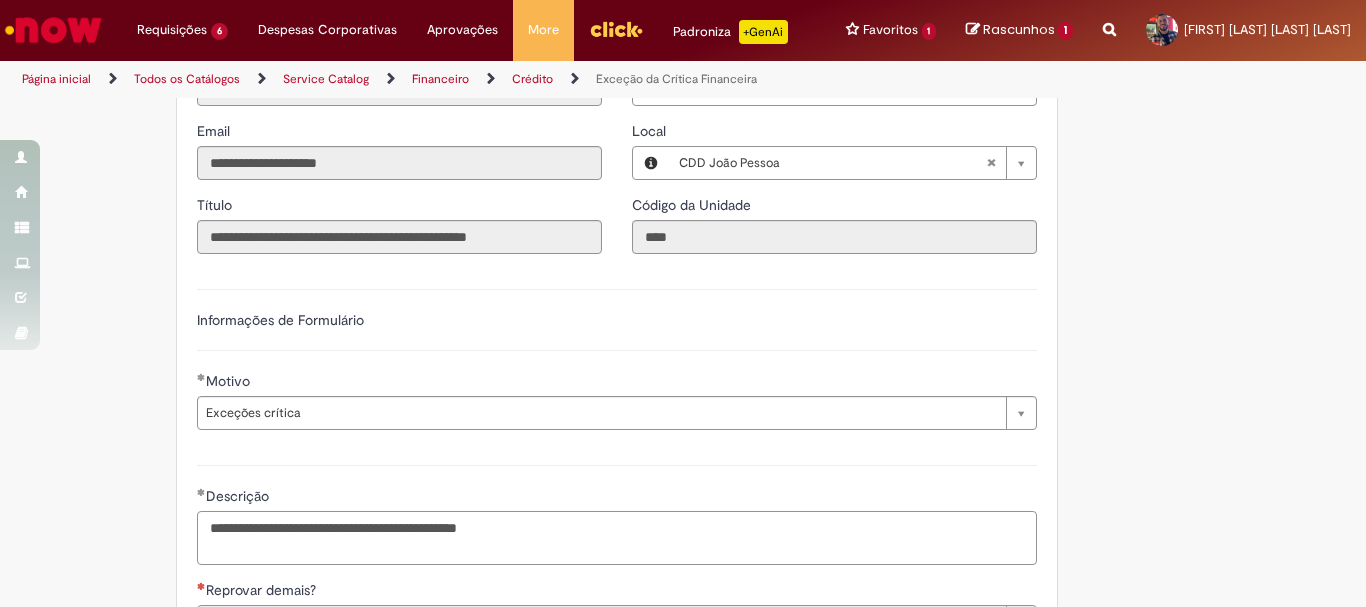 paste on "*****" 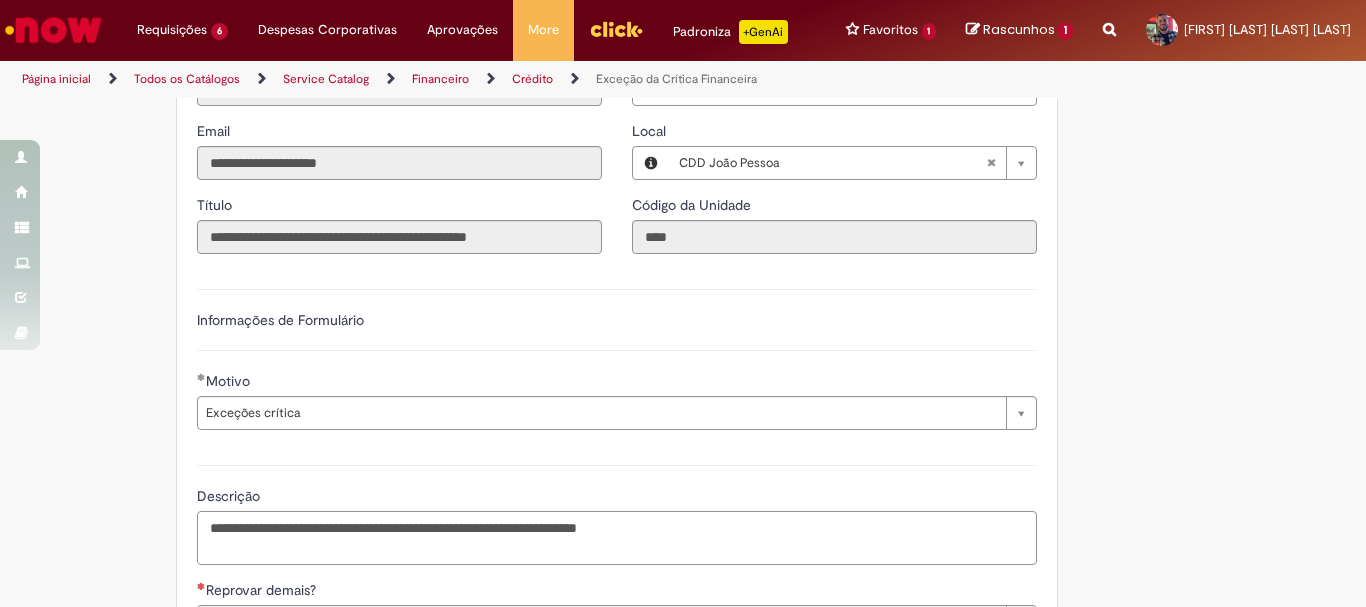 click on "**********" at bounding box center (617, 538) 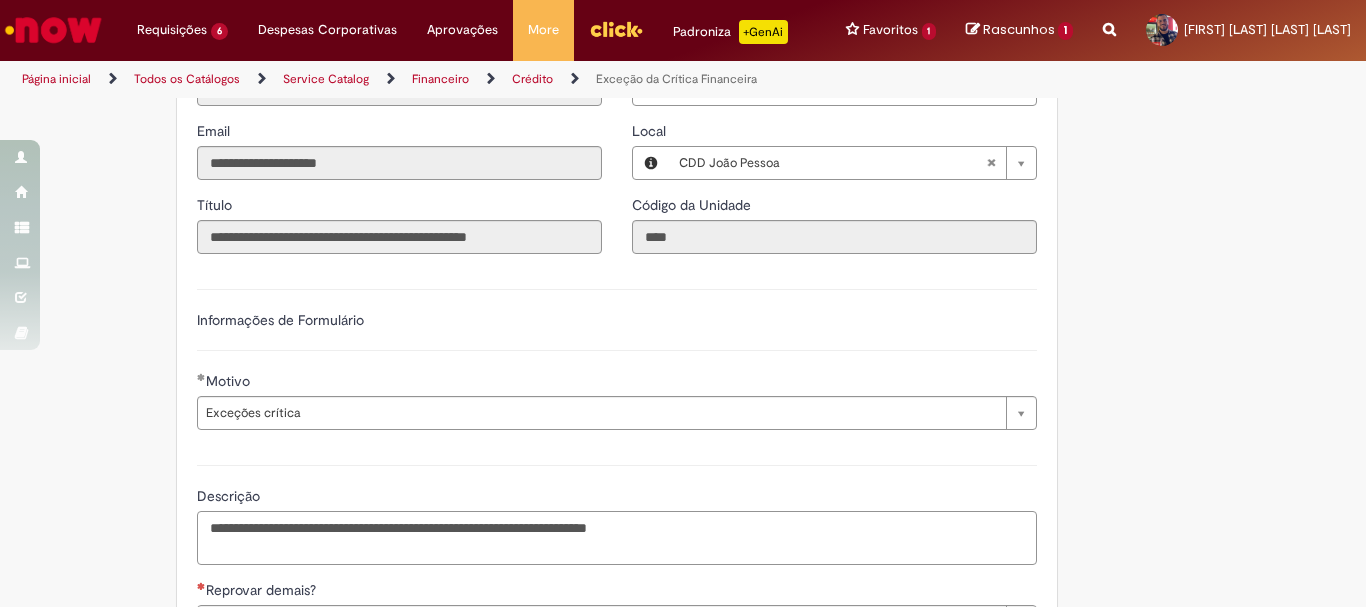 paste on "******" 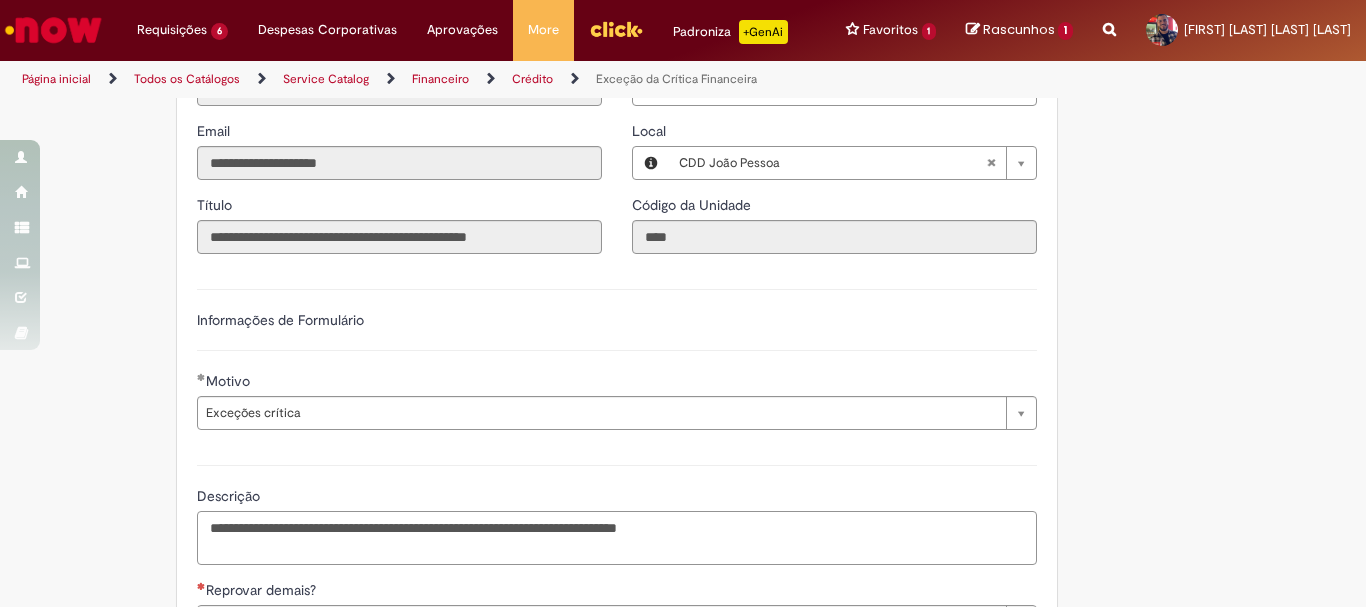 type on "**********" 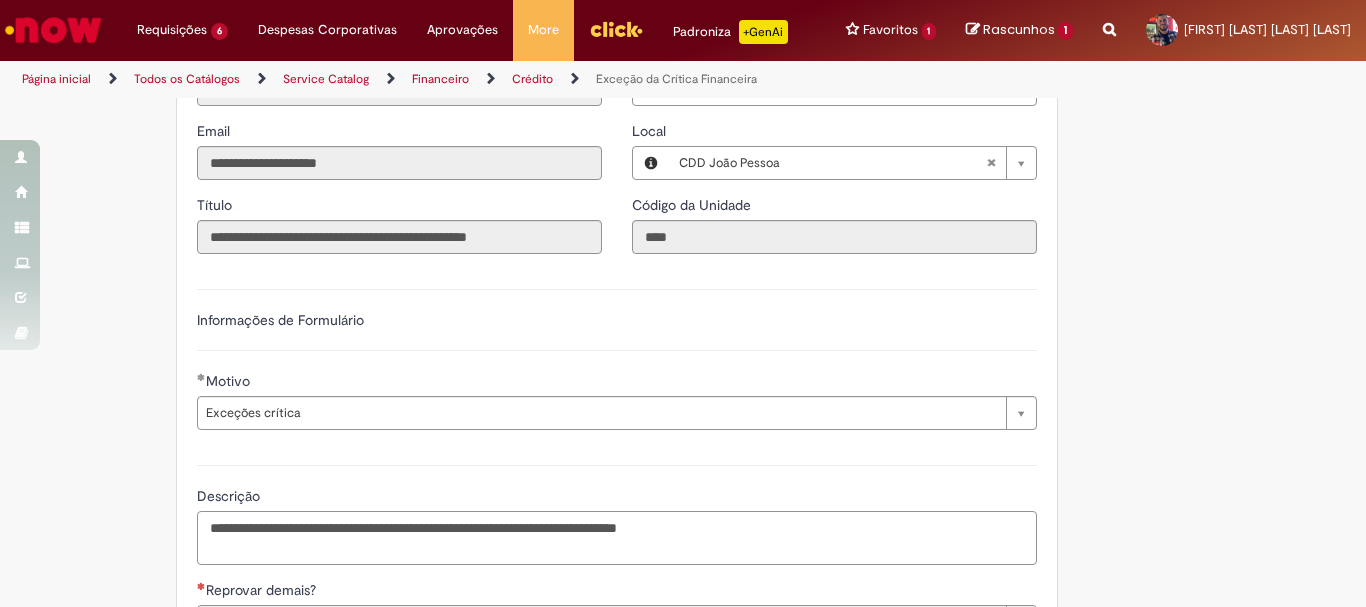 scroll, scrollTop: 1466, scrollLeft: 0, axis: vertical 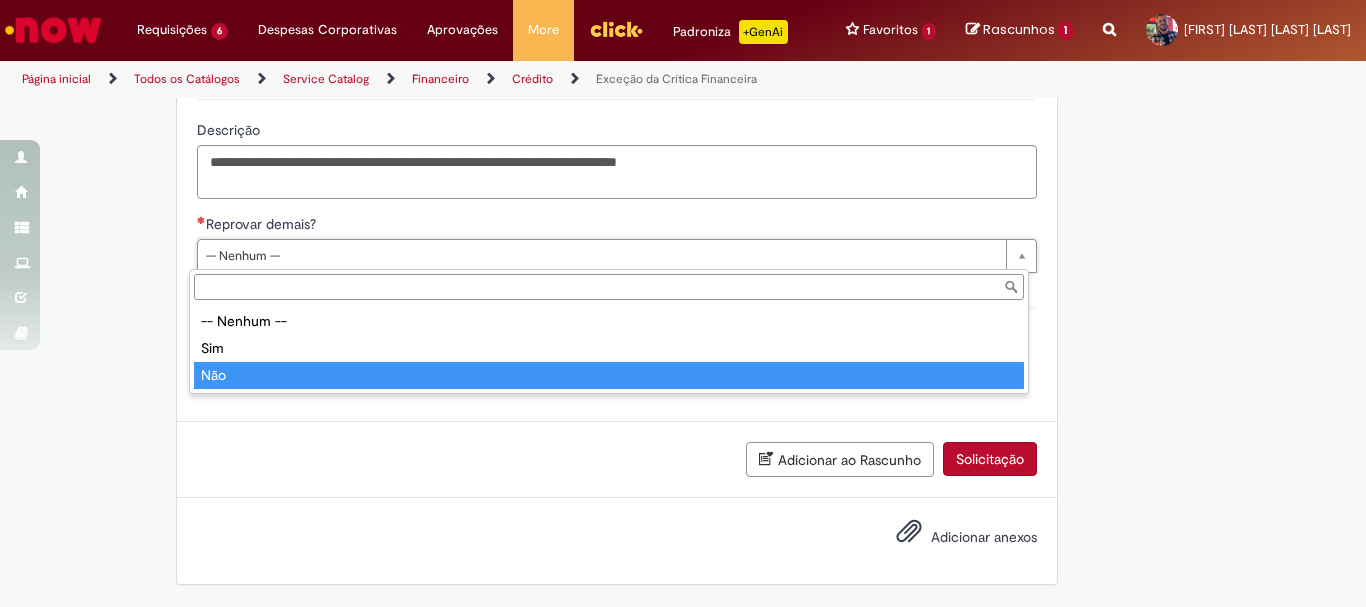 type on "***" 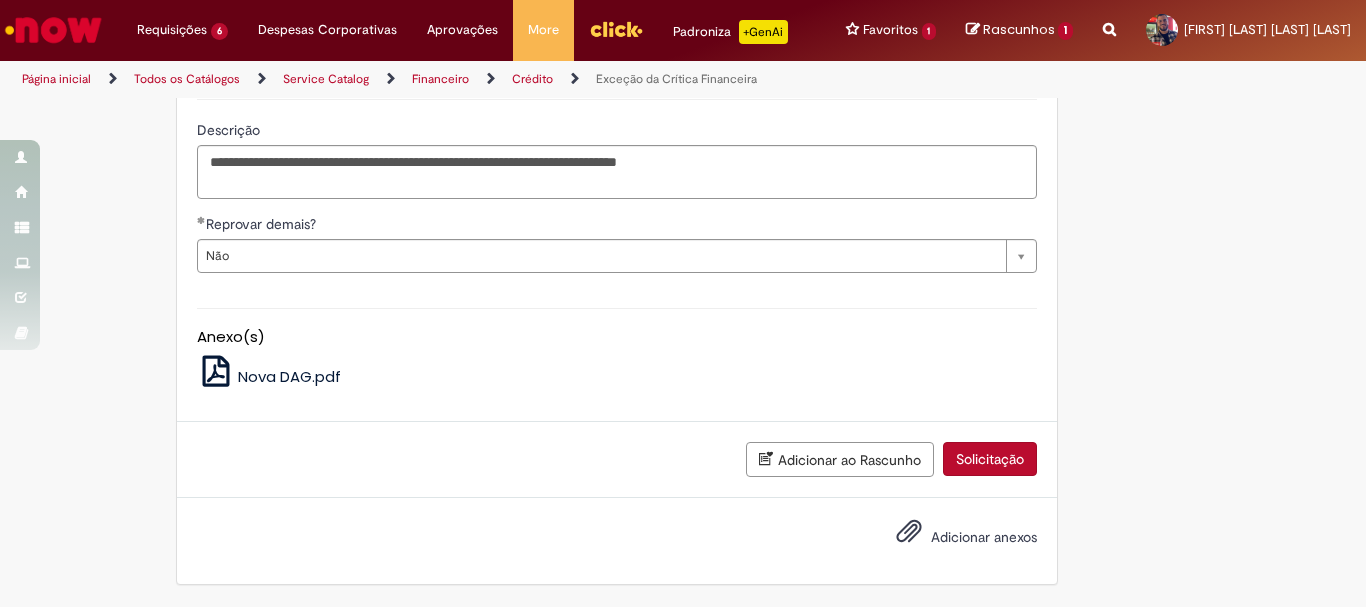 drag, startPoint x: 966, startPoint y: 457, endPoint x: 954, endPoint y: 459, distance: 12.165525 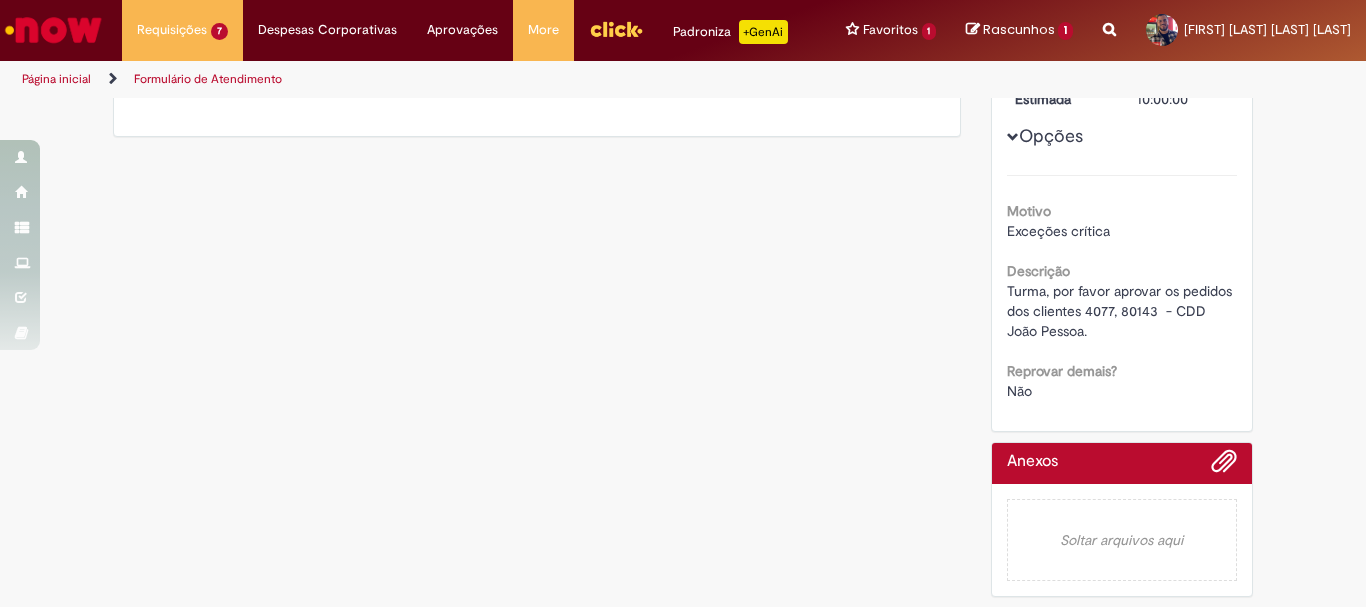 scroll, scrollTop: 0, scrollLeft: 0, axis: both 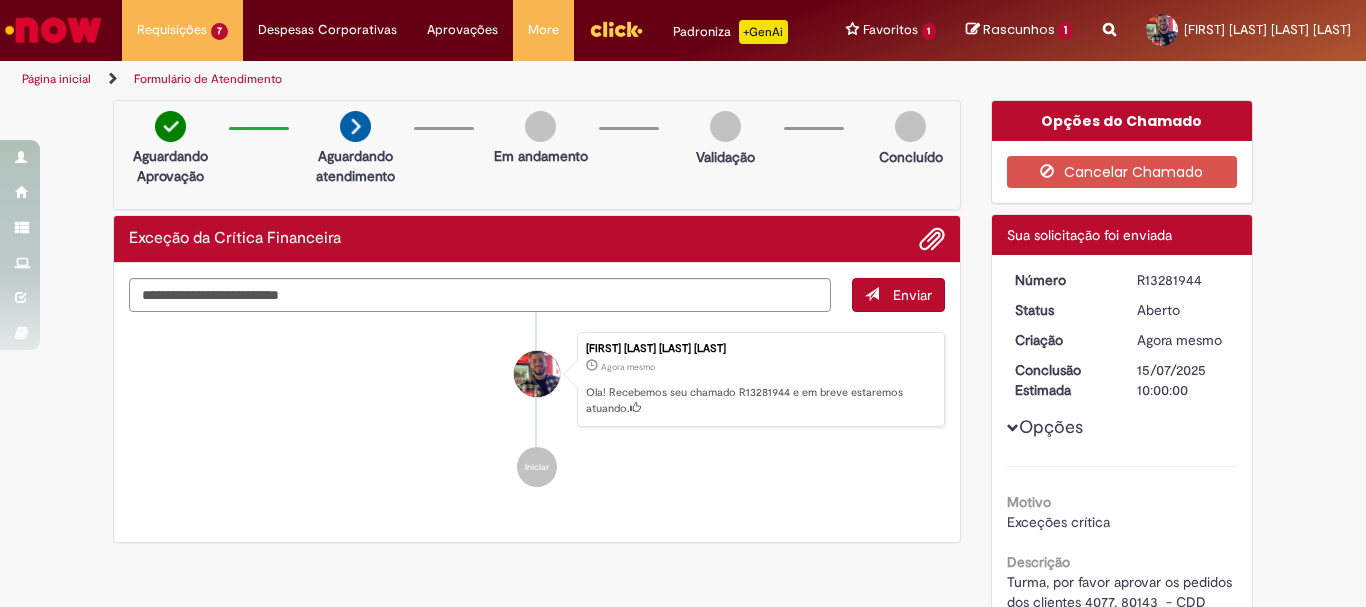 click on "R13281944" at bounding box center (1183, 280) 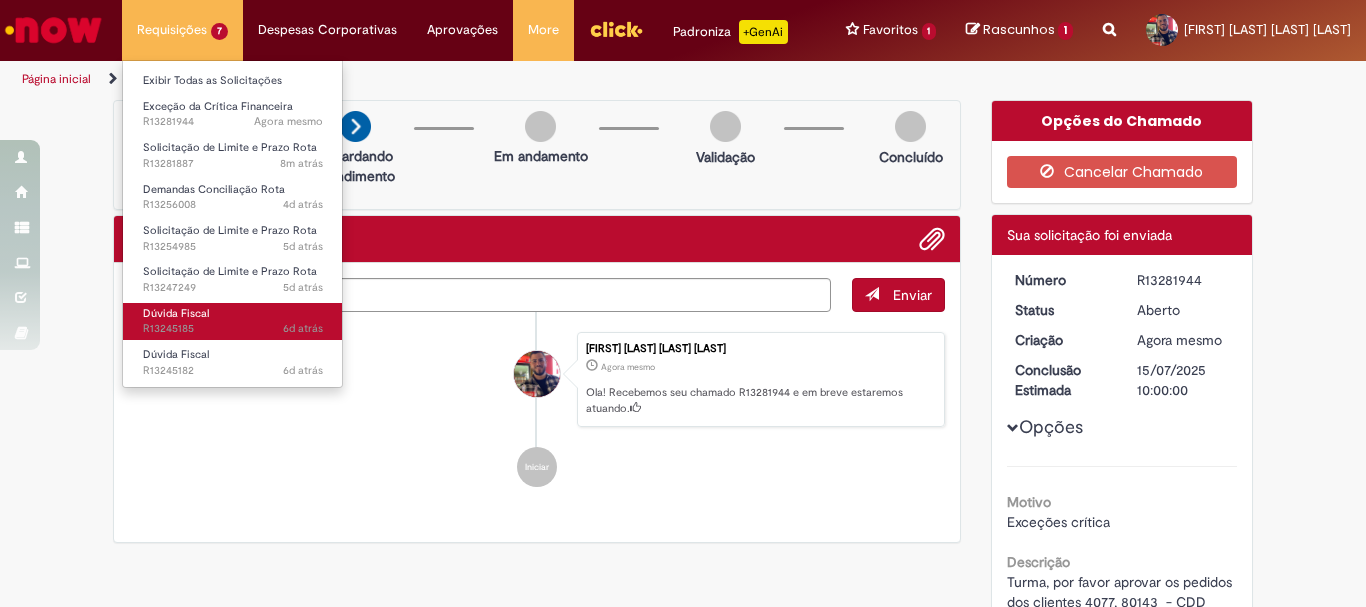 click on "6d atrás 6 dias atrás  R13245185" at bounding box center [233, 329] 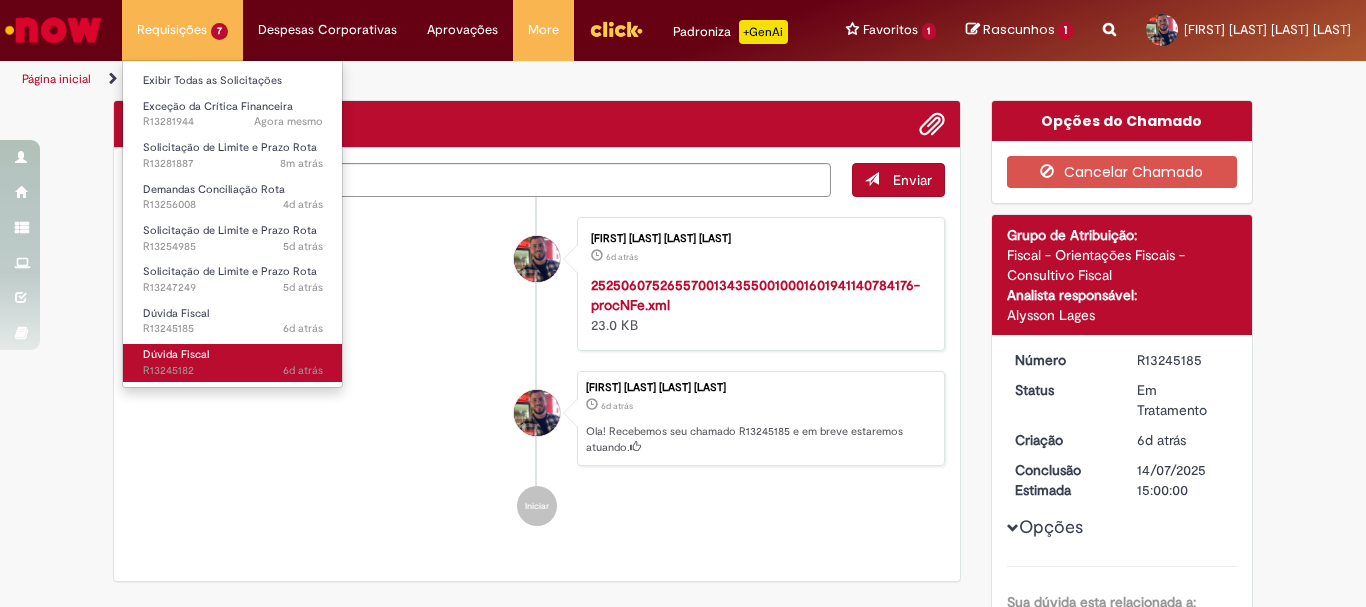 click on "6d atrás 6 dias atrás  R13245182" at bounding box center [233, 371] 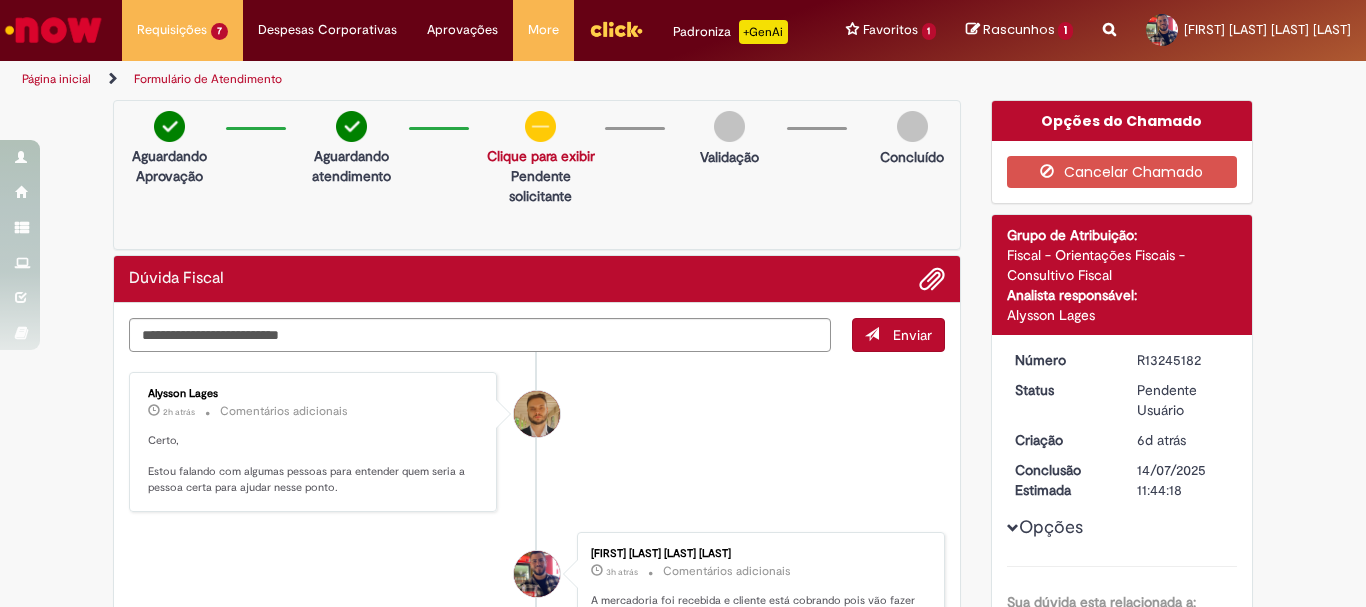 scroll, scrollTop: 100, scrollLeft: 0, axis: vertical 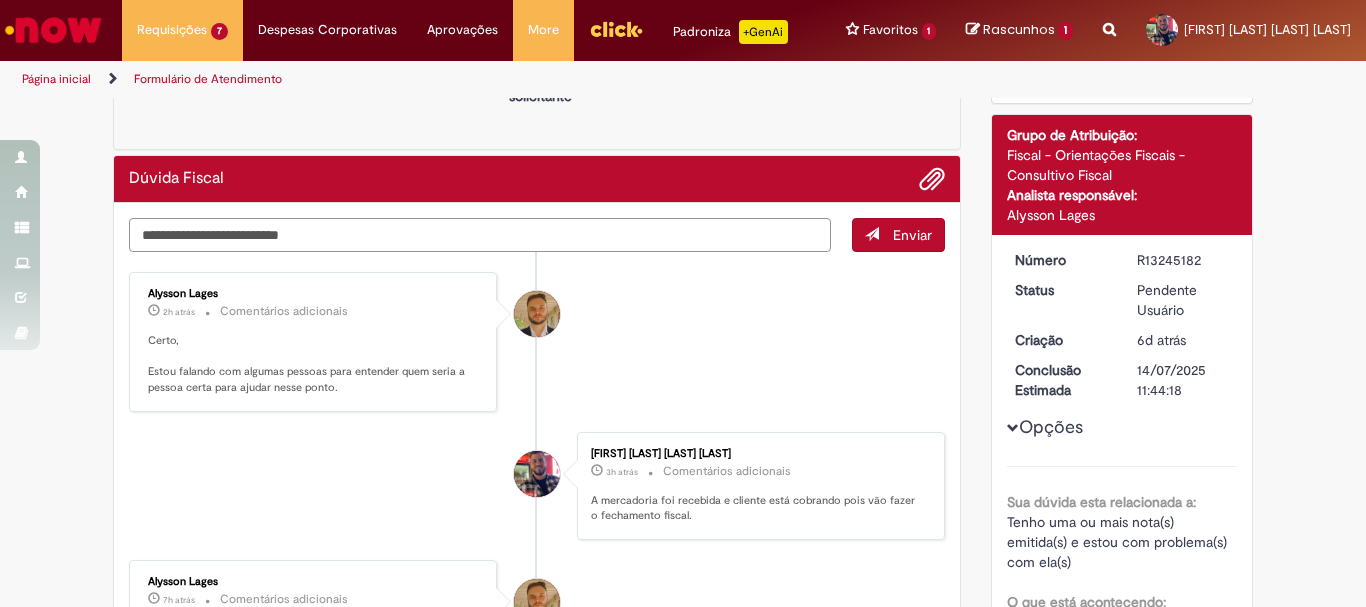 click at bounding box center (480, 235) 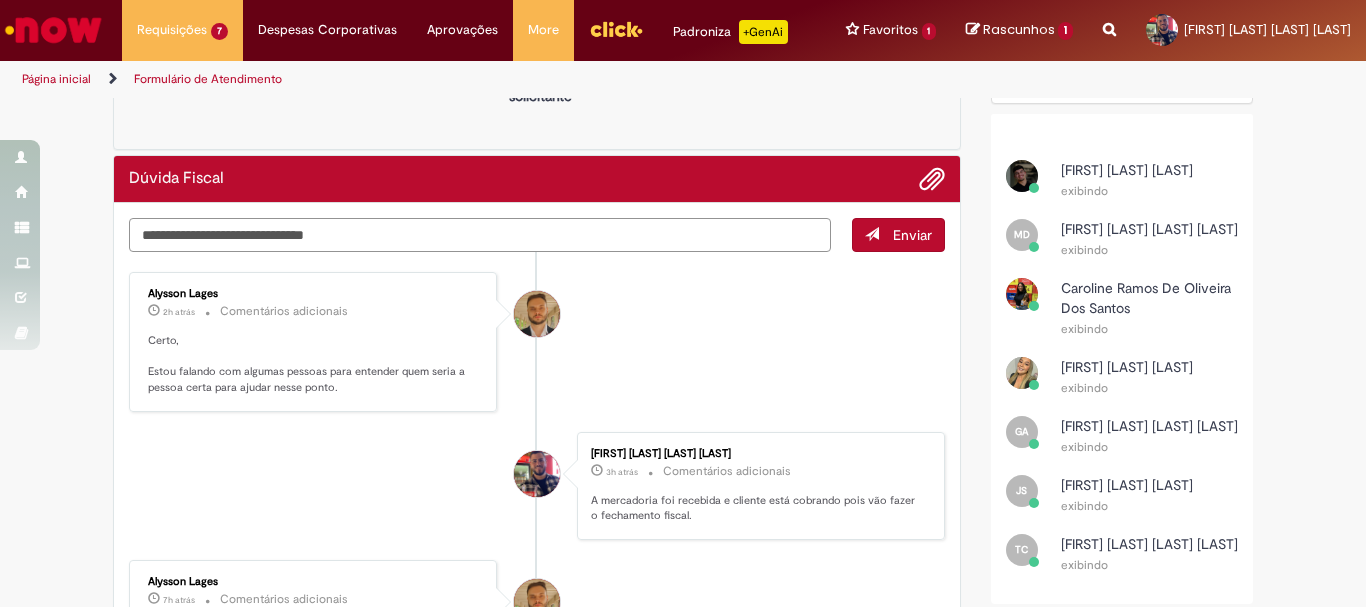 type on "**********" 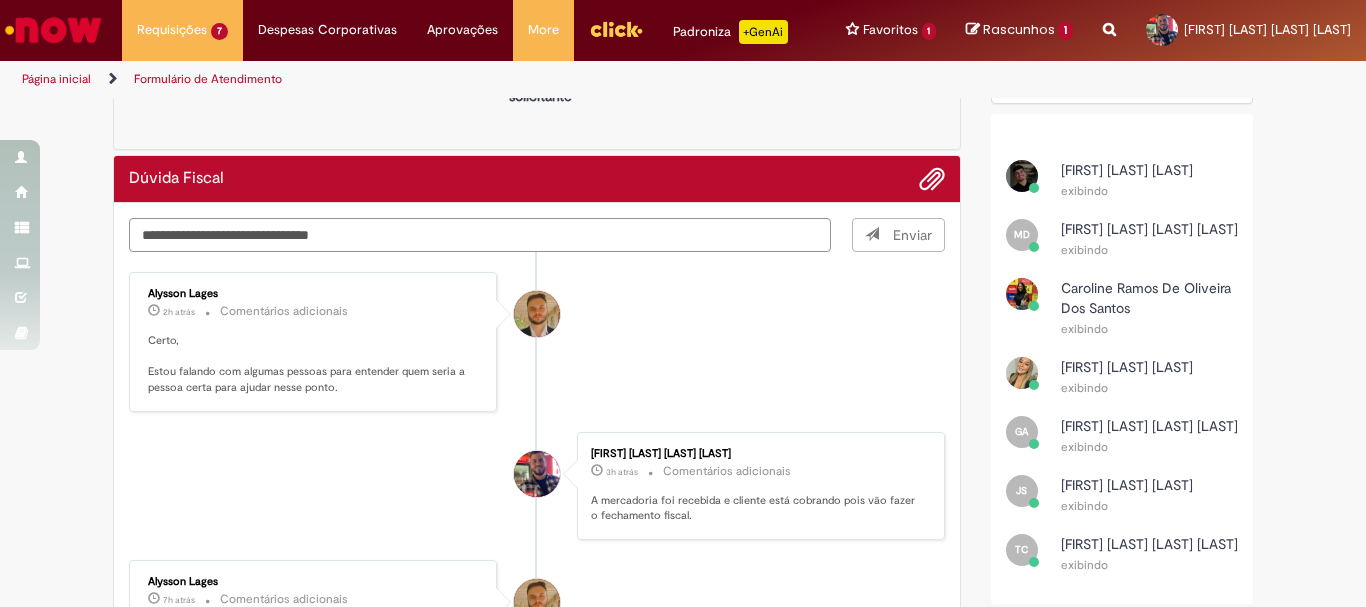 type 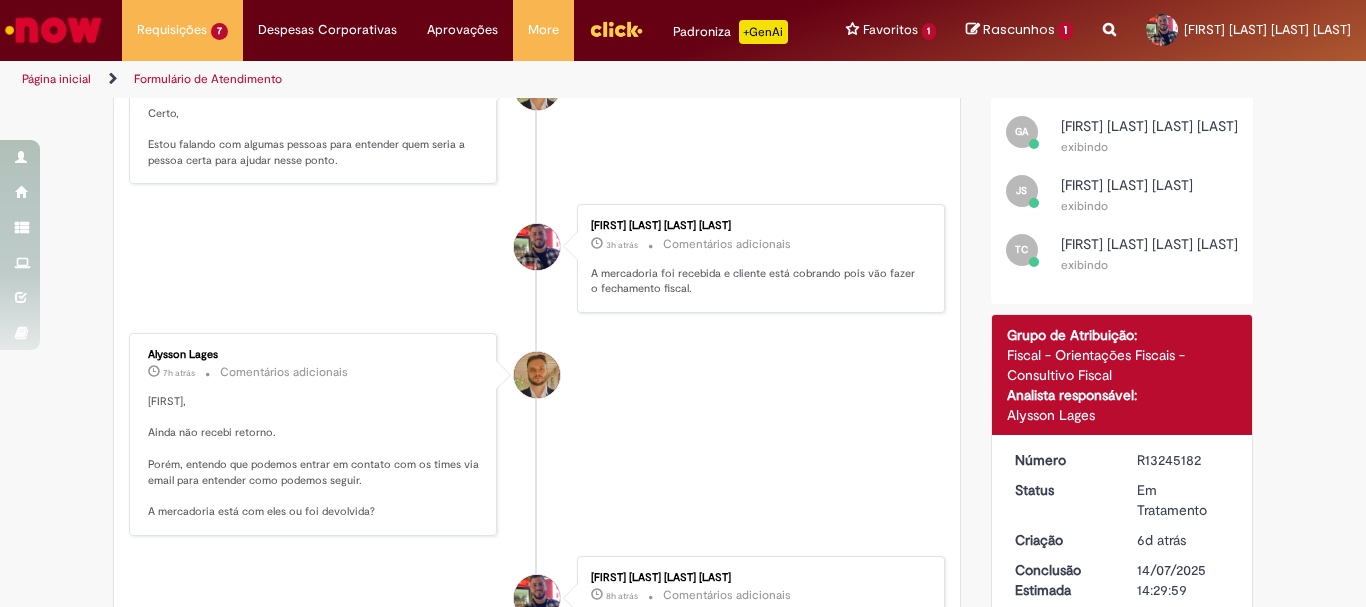 scroll, scrollTop: 0, scrollLeft: 0, axis: both 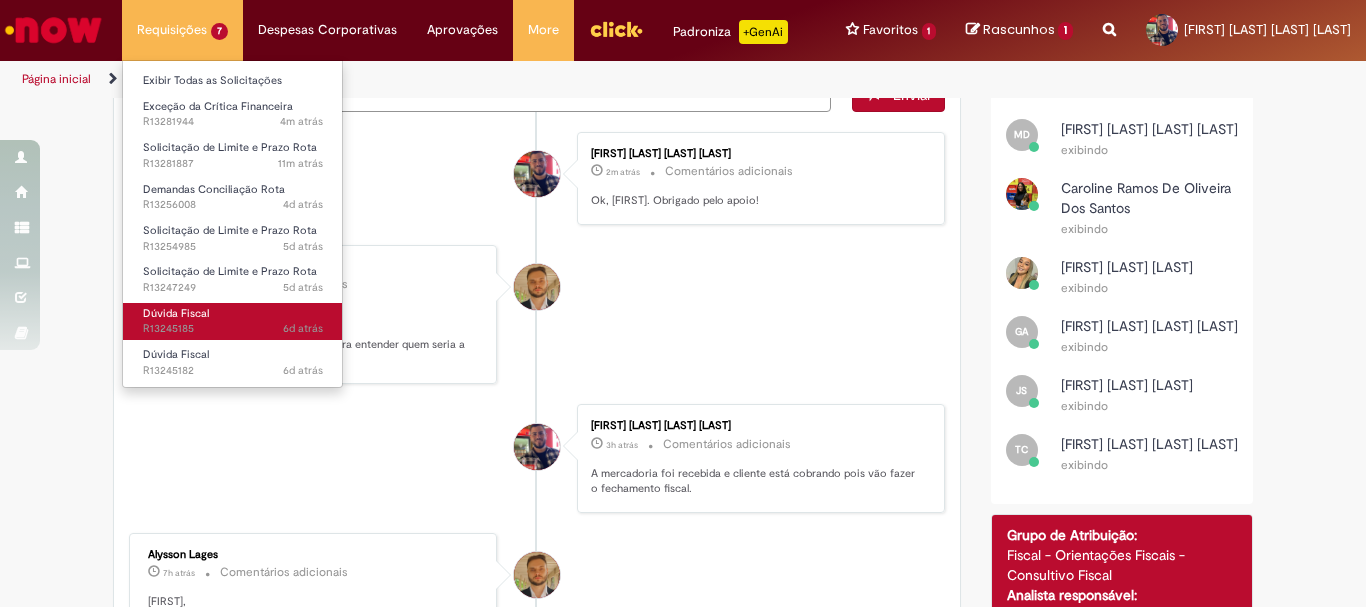 click on "Dúvida Fiscal
6d atrás 6 dias atrás  R13245185" at bounding box center (233, 321) 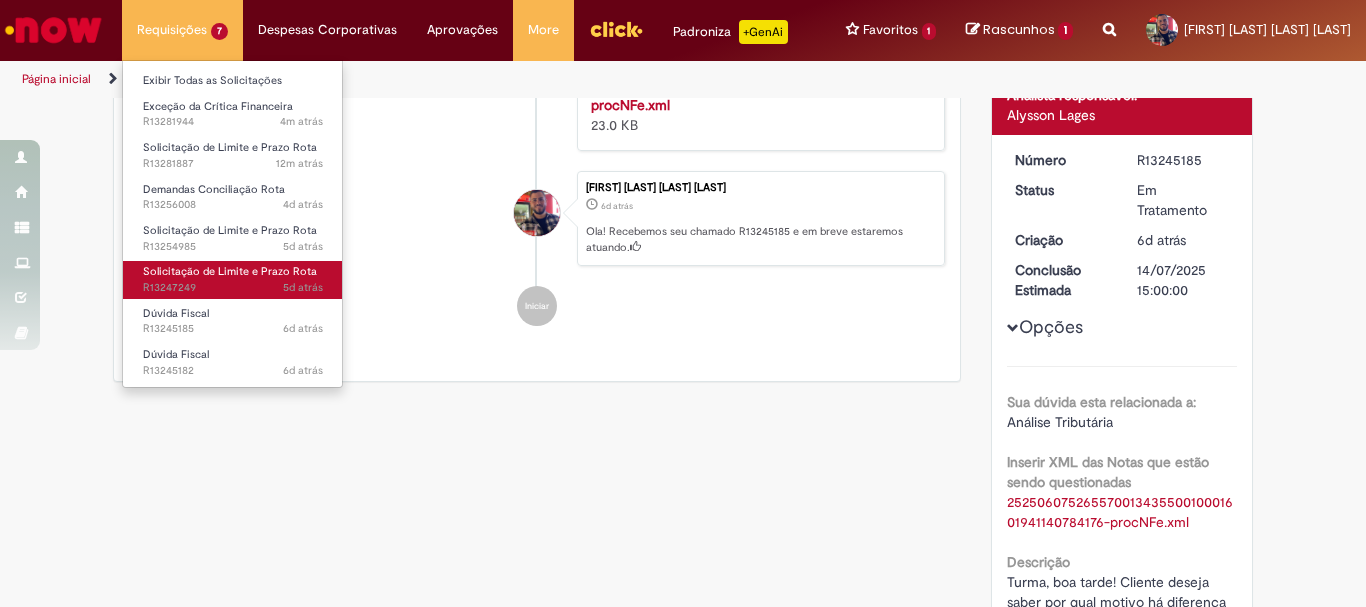 scroll, scrollTop: 0, scrollLeft: 0, axis: both 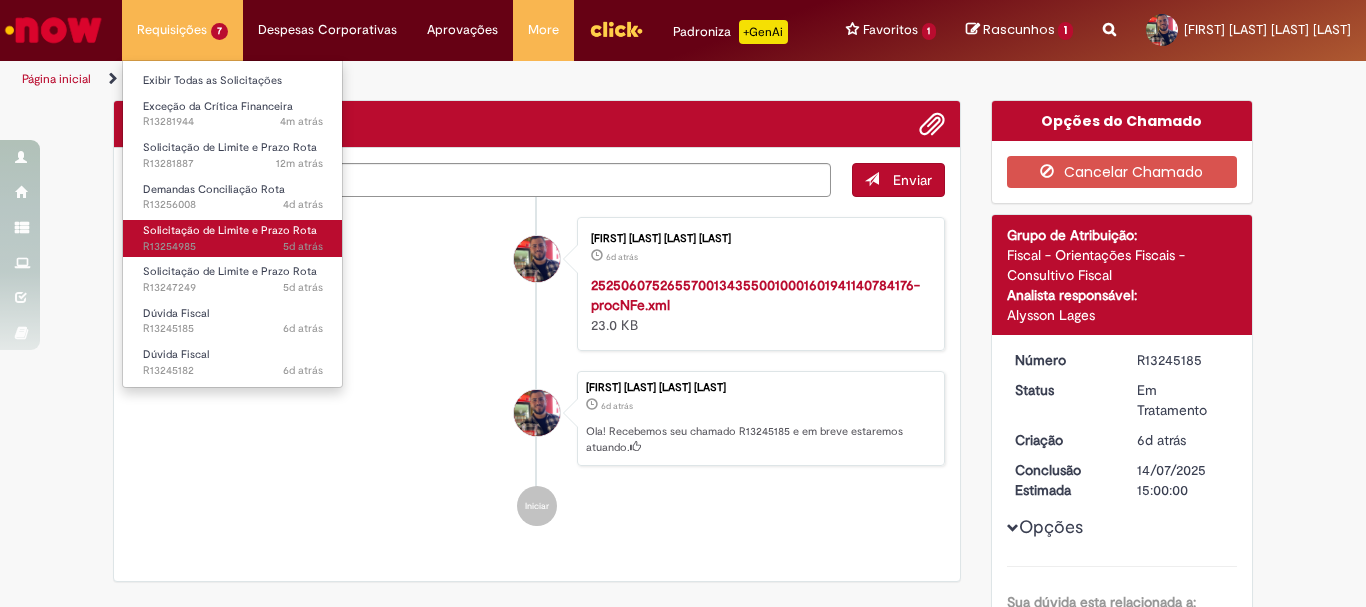 click on "5d atrás 5 dias atrás  R13254985" at bounding box center [233, 247] 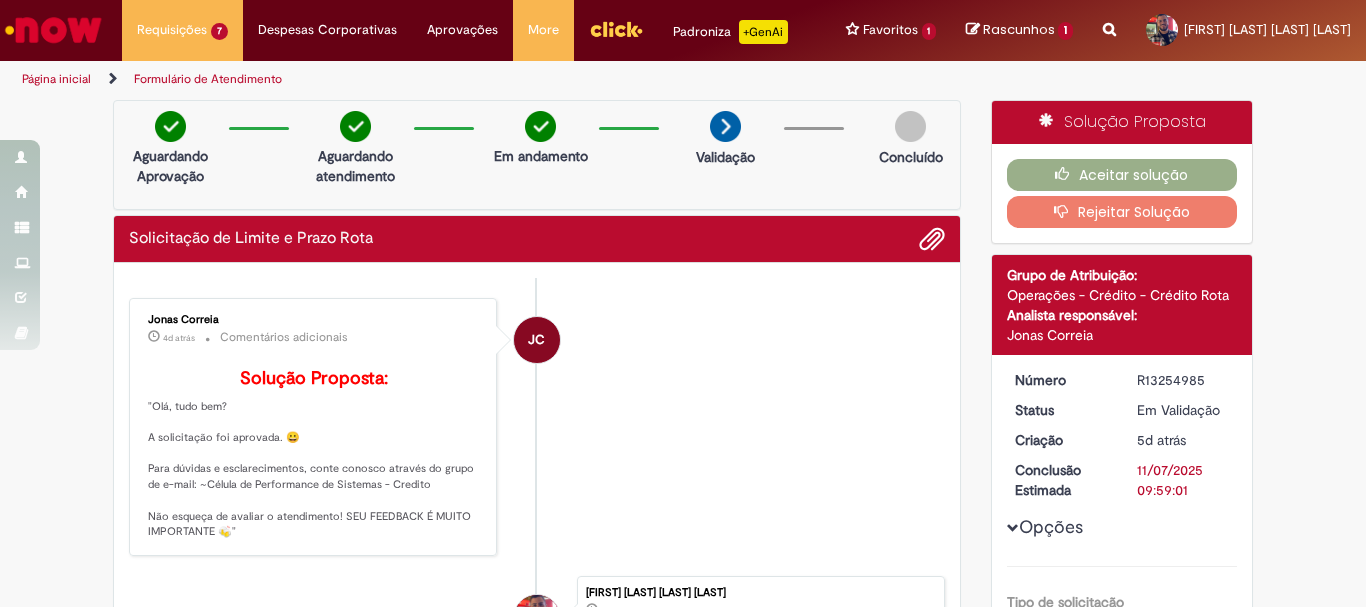 scroll, scrollTop: 400, scrollLeft: 0, axis: vertical 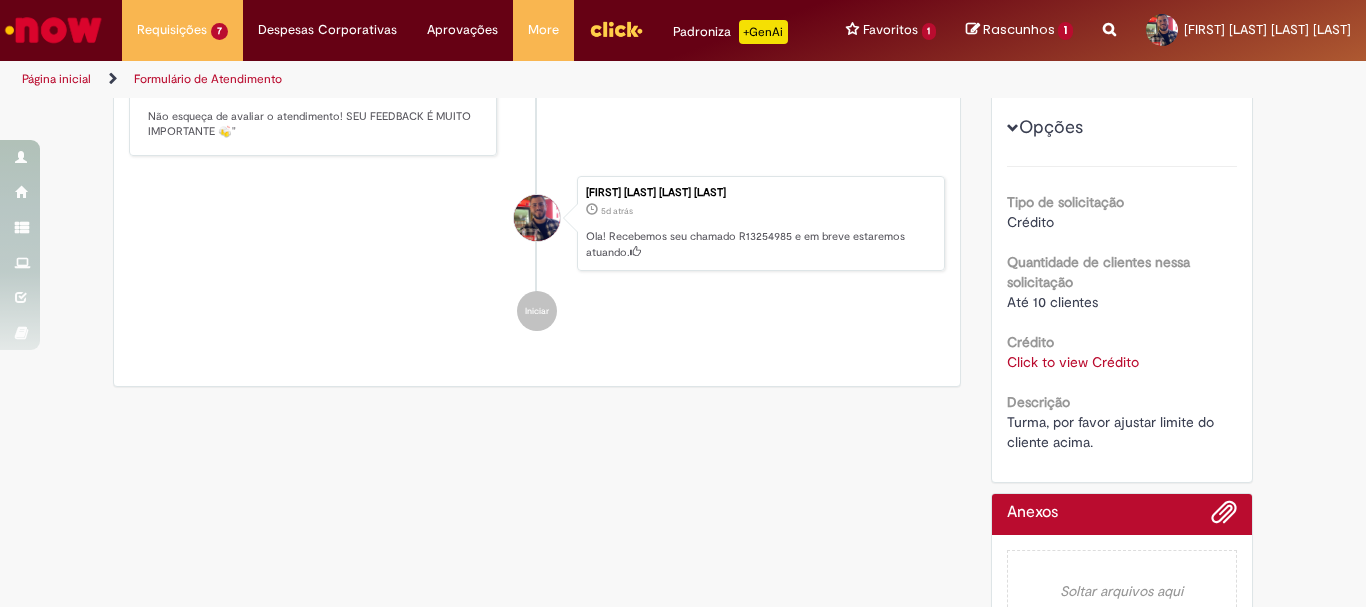 click on "Click to view Crédito" at bounding box center (1073, 362) 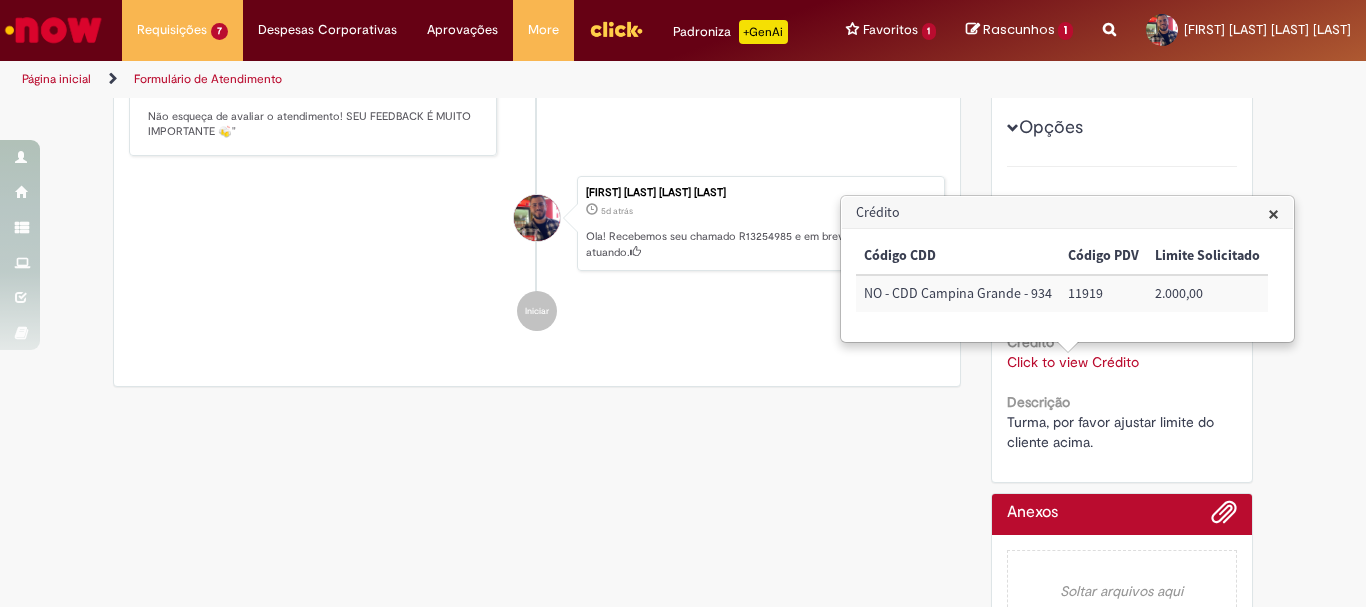 click on "Solução Proposta
Aceitar solução   Rejeitar Solução
Detalhes do tíquete
Grupo de Atribuição:
Operações - Crédito - Crédito Rota
Analista responsável:
[FIRST] [LAST]
Número
R13254985
Status
Em Validação
Criação
5d atrás 5 dias atrás
Conclusão Estimada
11/07/2025 09:59:01
Opções
Tipo de solicitação
Crédito
Quantidade de clientes nessa solicitação
Até 10 clientes
Crédito
Click to view Crédito   Click to view Crédito
Descrição
Turma, por favor ajustar limite do cliente acima." at bounding box center [1122, 179] 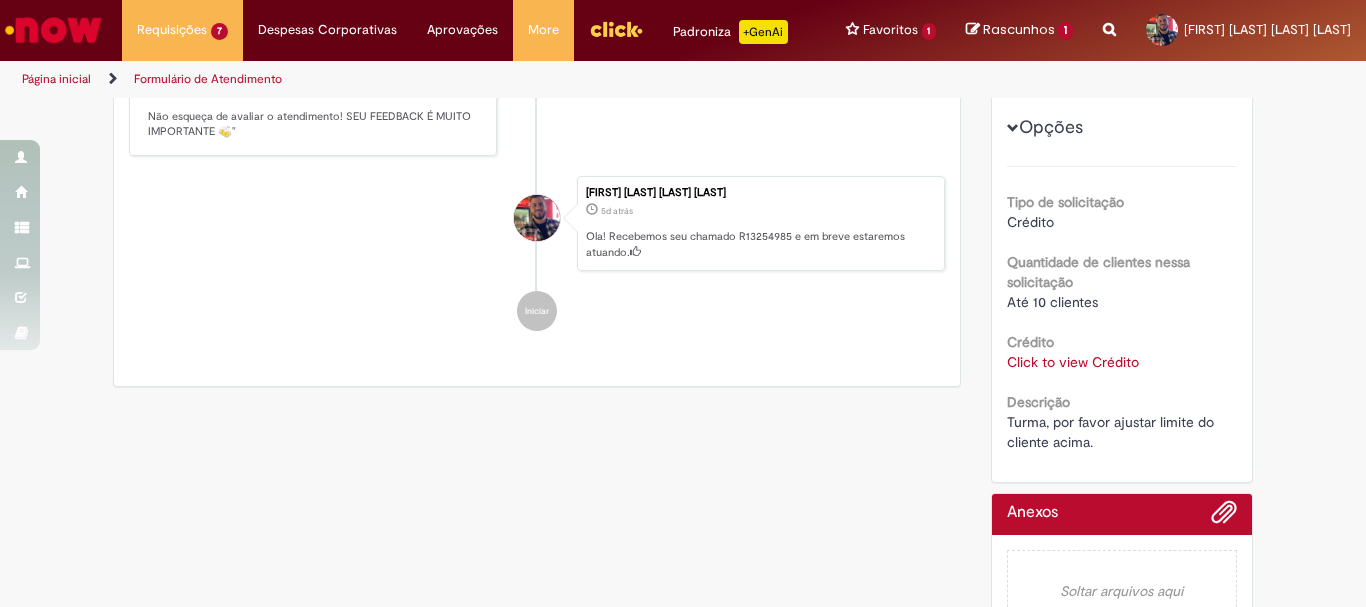 scroll, scrollTop: 0, scrollLeft: 0, axis: both 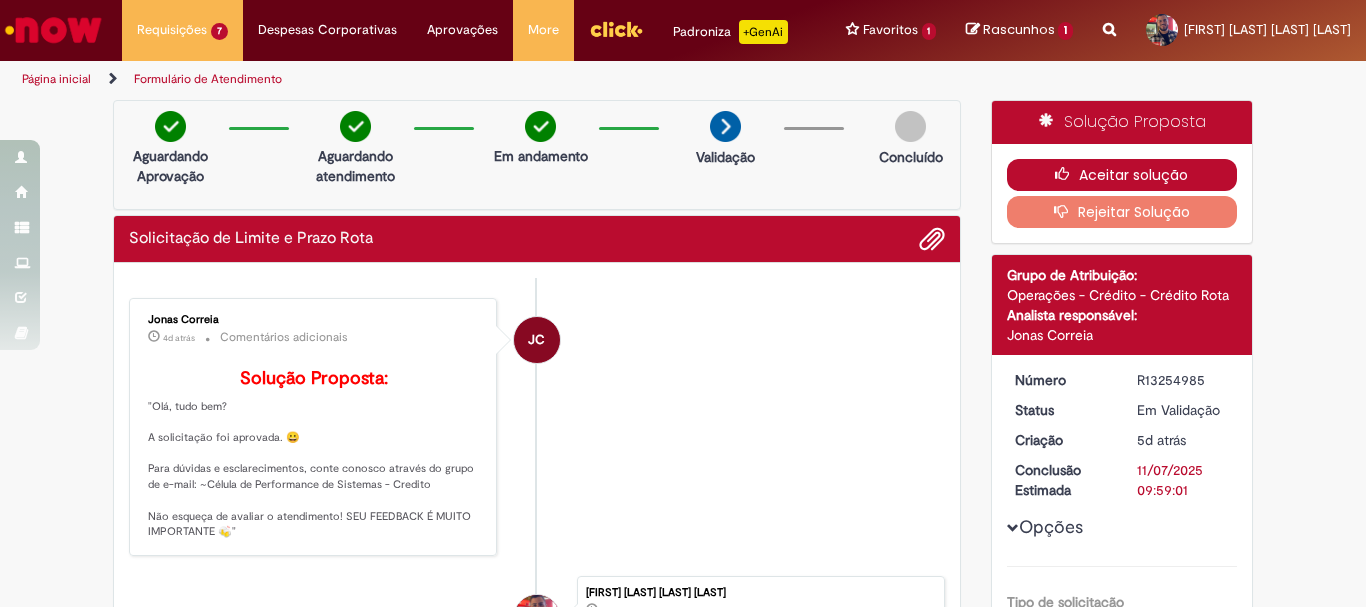 click on "Aceitar solução" at bounding box center [1122, 175] 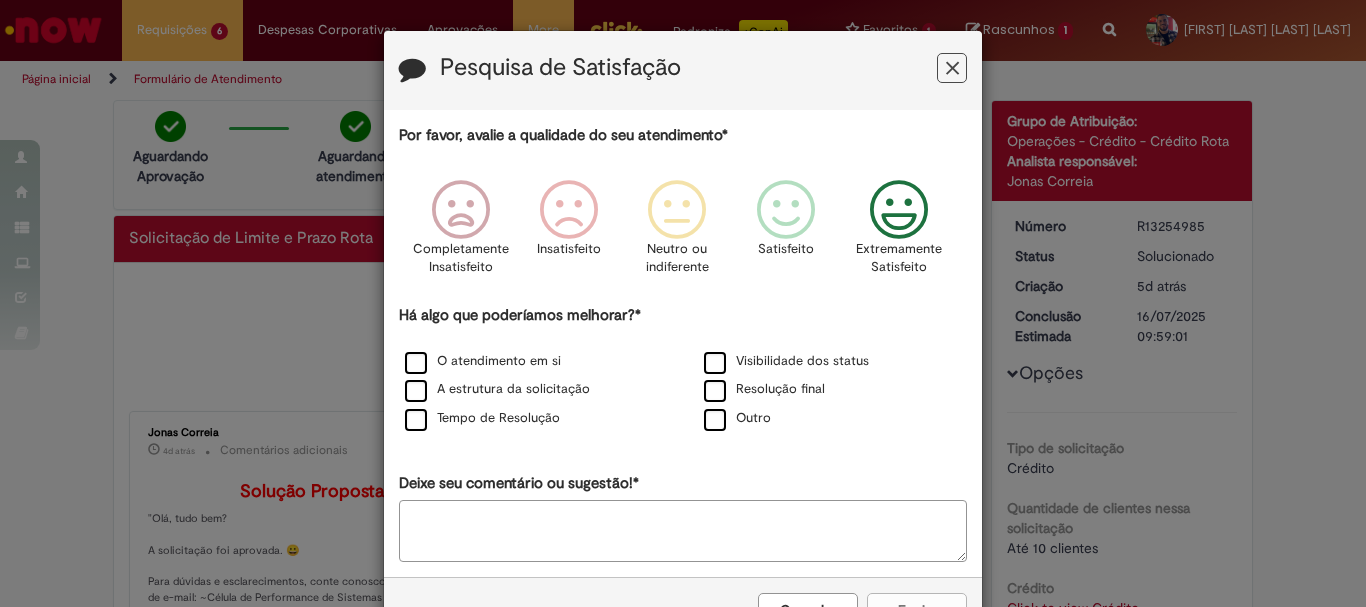 click at bounding box center (899, 210) 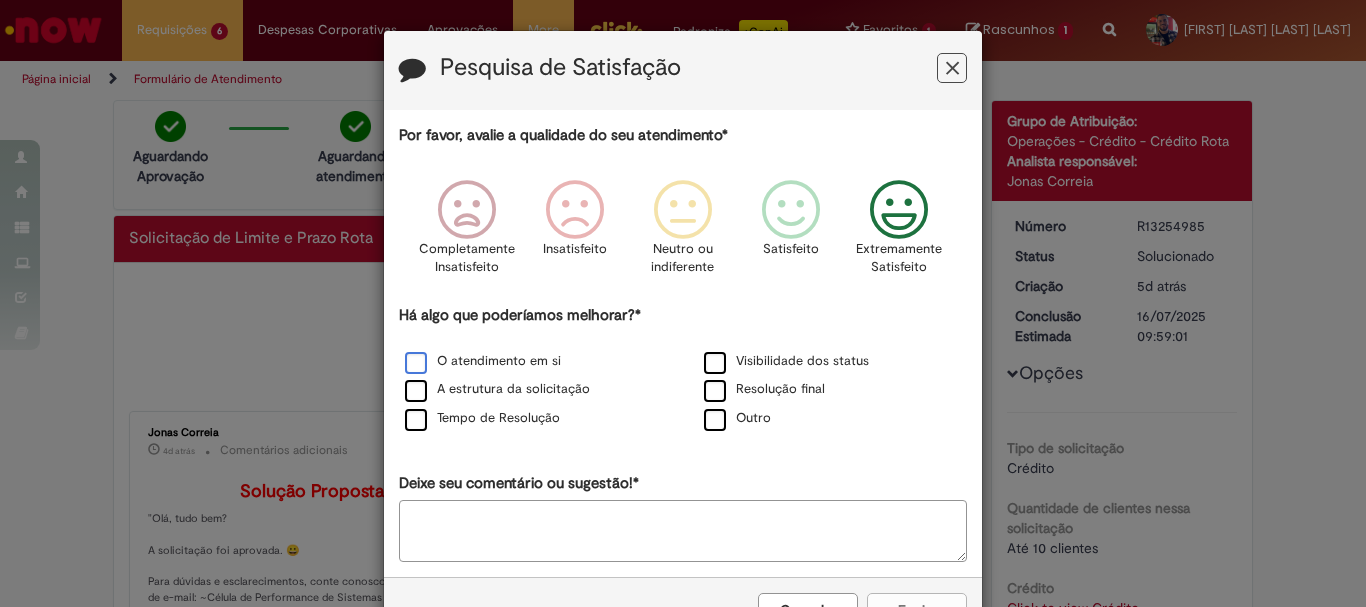 click on "O atendimento em si" at bounding box center [483, 361] 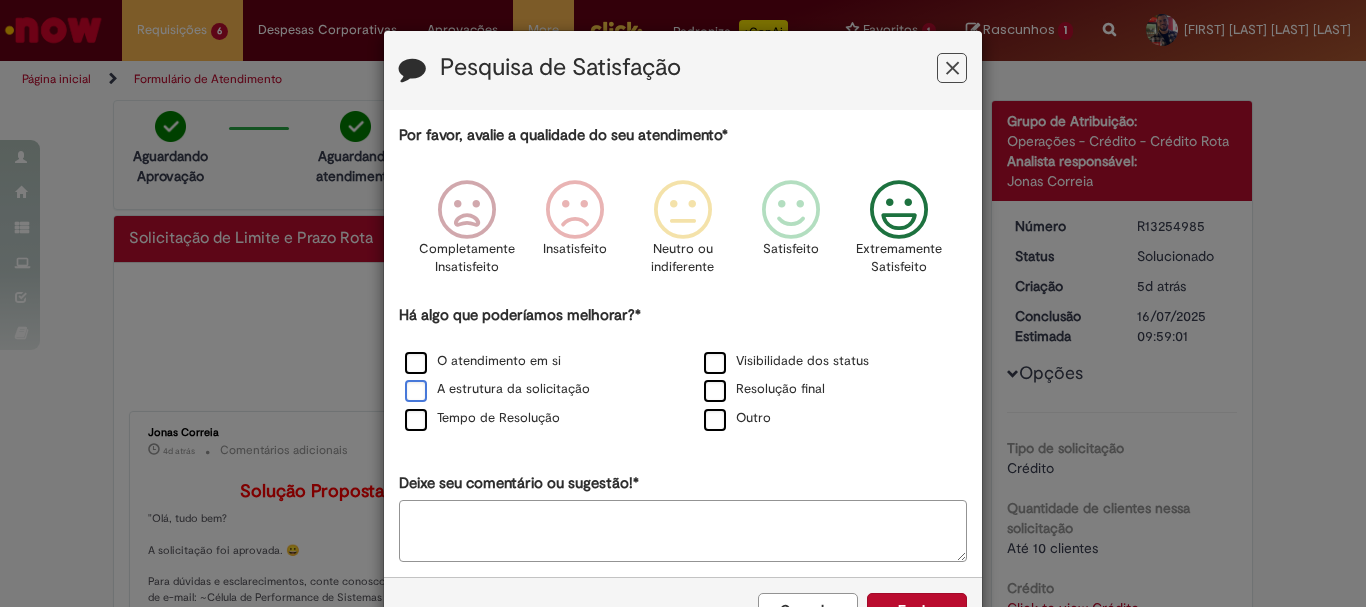 click on "A estrutura da solicitação" at bounding box center [497, 389] 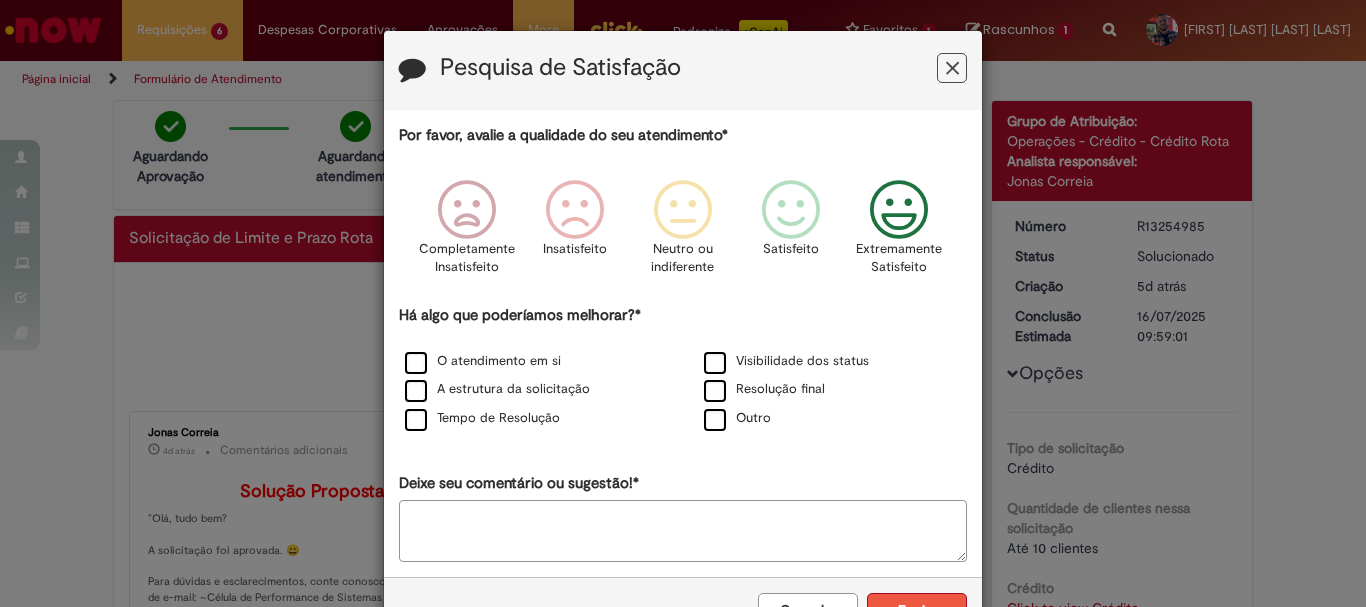 click on "Enviar" at bounding box center [917, 610] 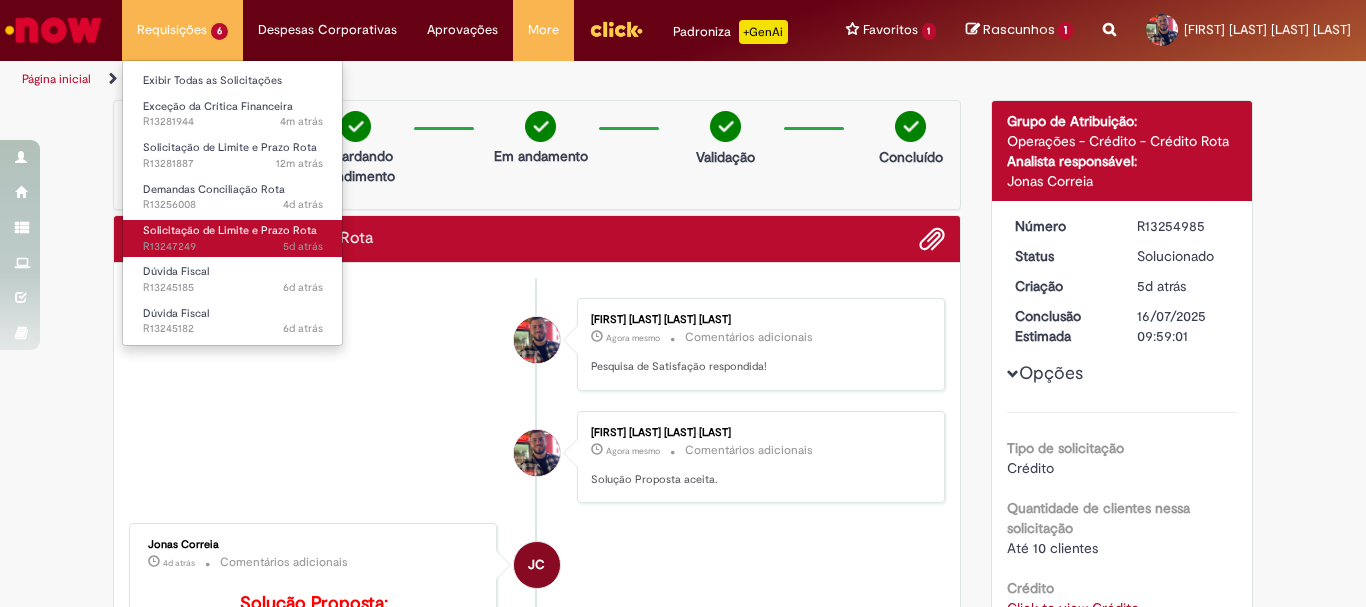click on "5d atrás 5 dias atrás  R13247249" at bounding box center [233, 247] 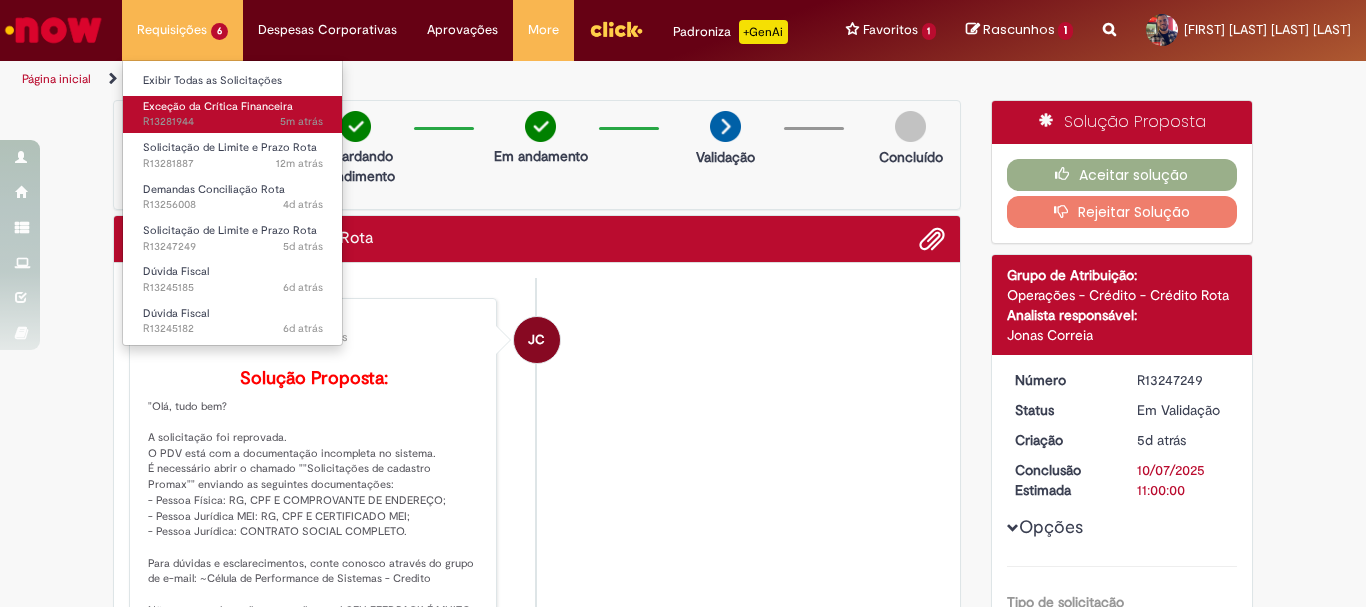 click on "Exceção da Crítica Financeira" at bounding box center (218, 106) 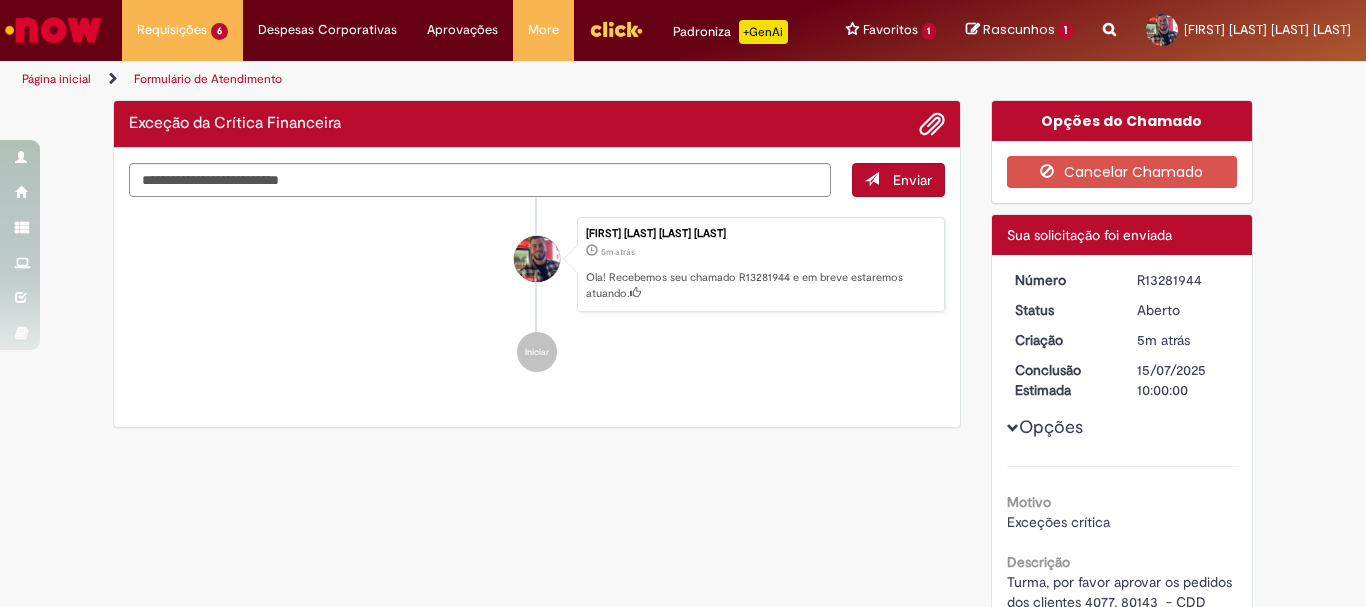 scroll, scrollTop: 291, scrollLeft: 0, axis: vertical 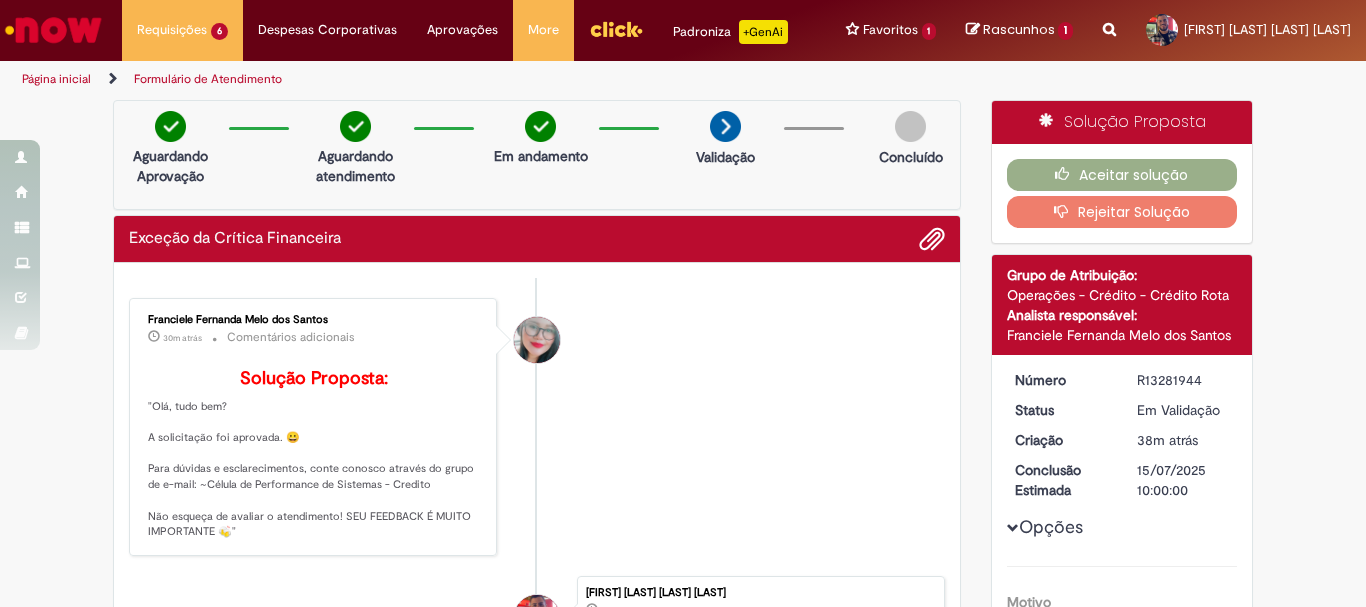 click at bounding box center [53, 30] 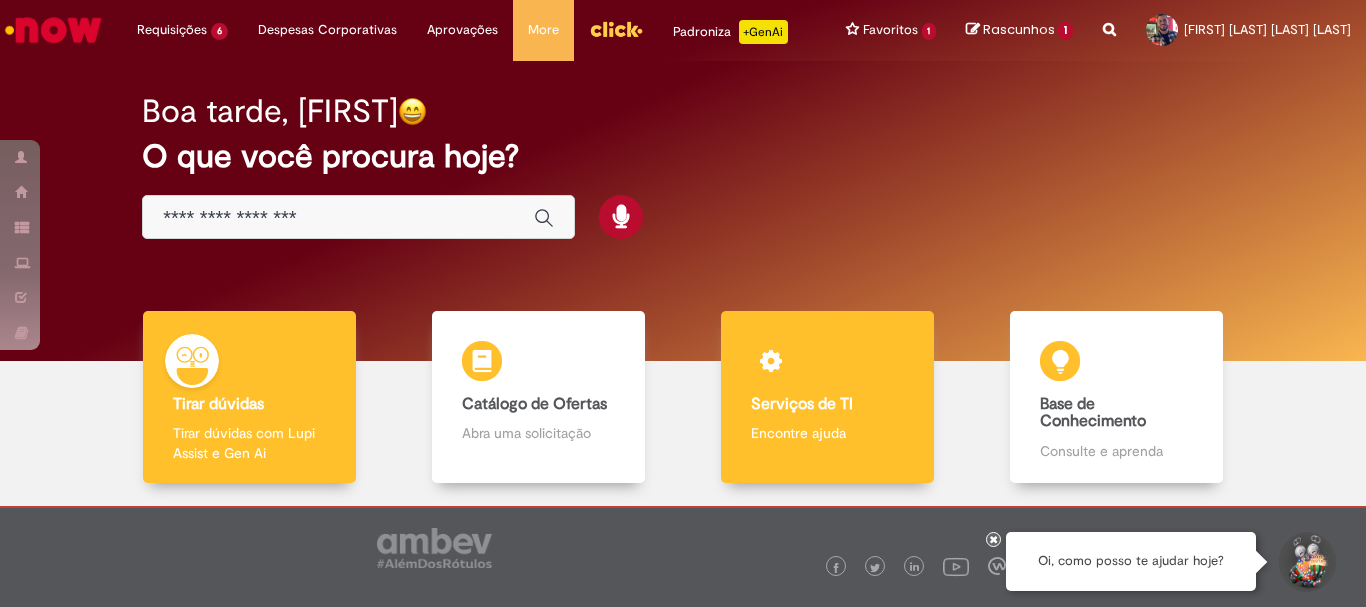 scroll, scrollTop: 0, scrollLeft: 0, axis: both 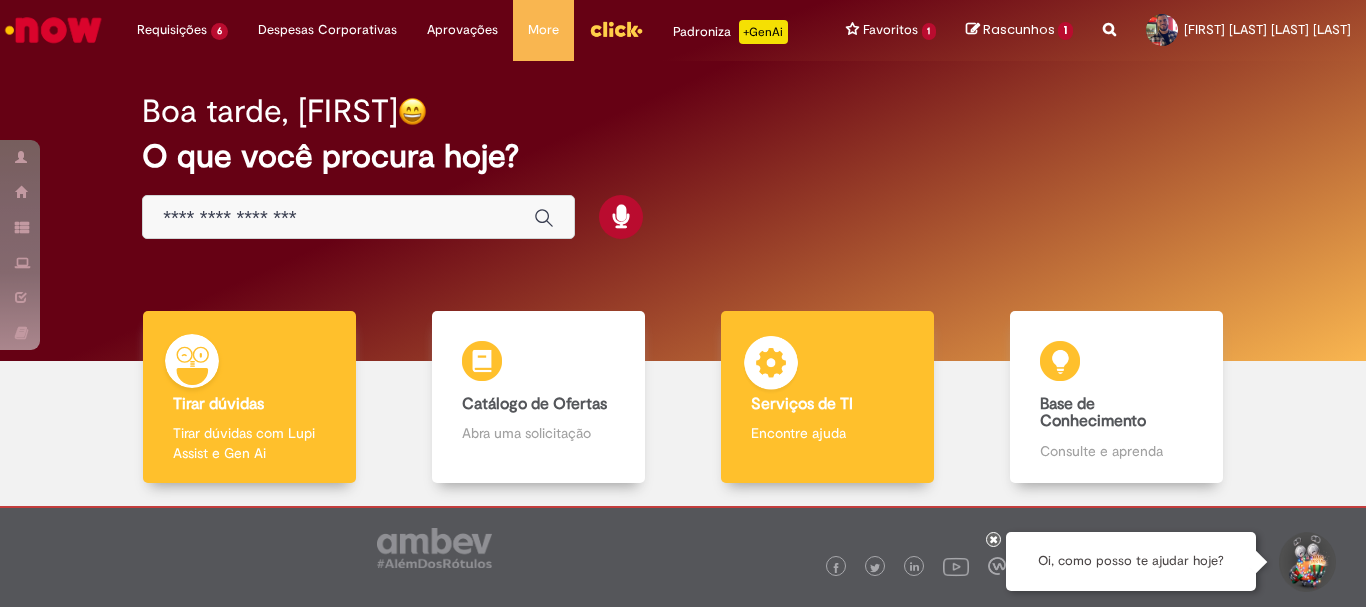 click on "Serviços de TI" at bounding box center [802, 404] 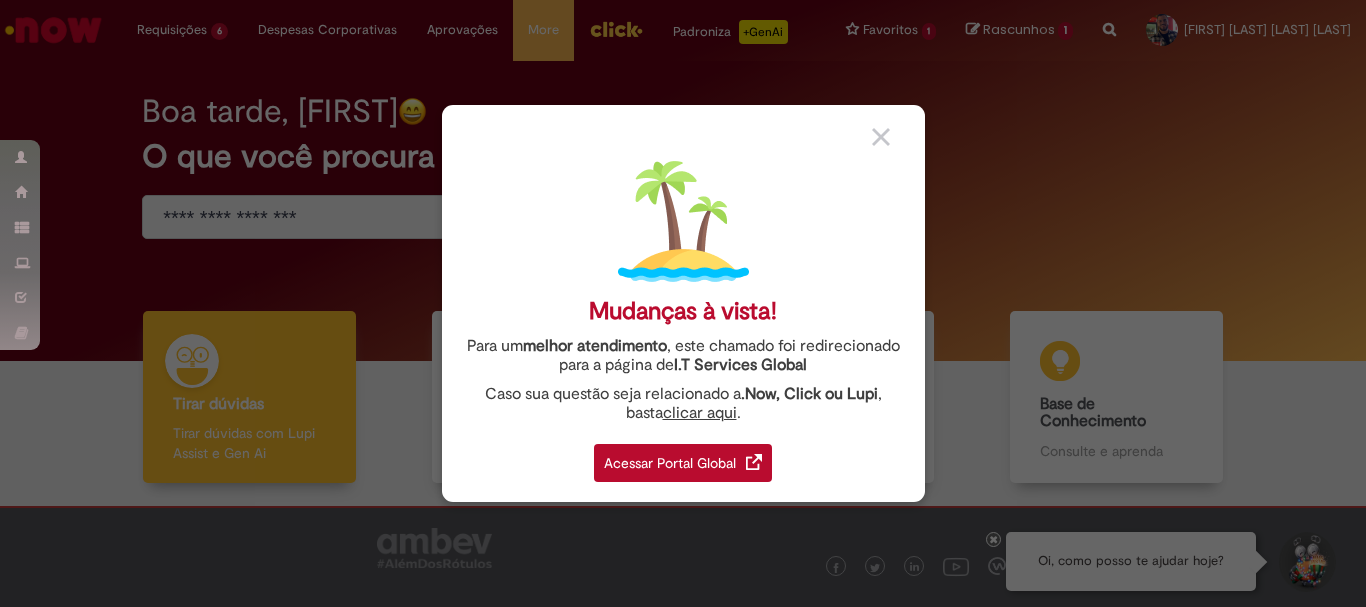 click on "Acessar Portal Global" at bounding box center [683, 457] 